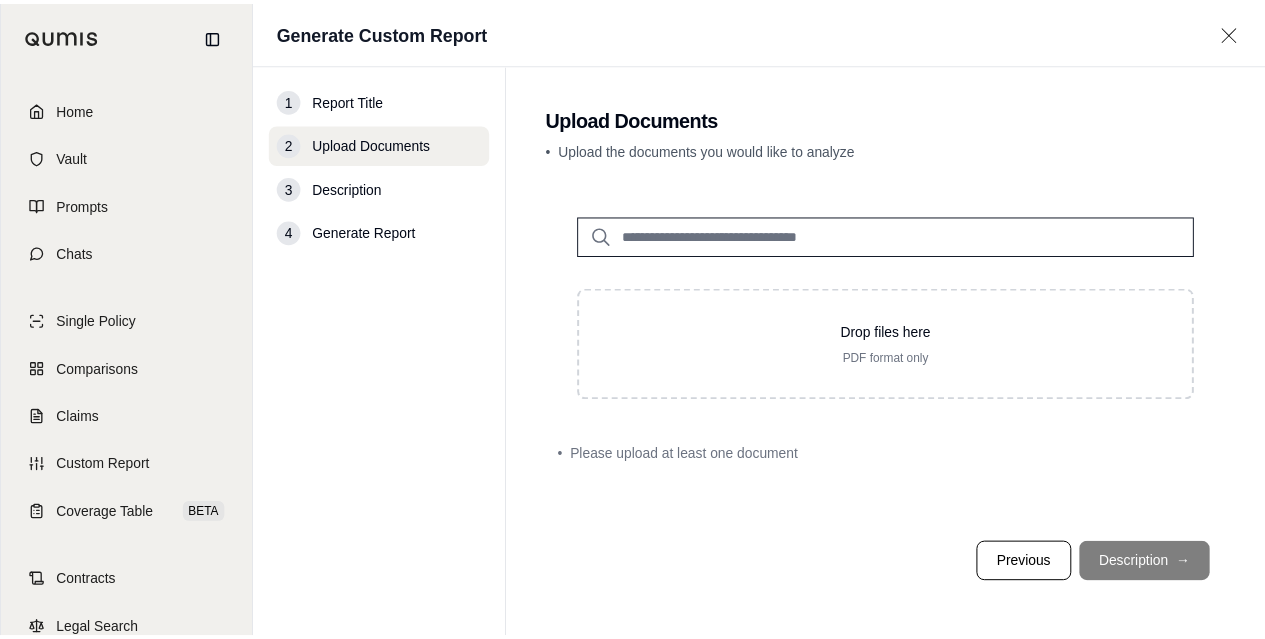 scroll, scrollTop: 0, scrollLeft: 0, axis: both 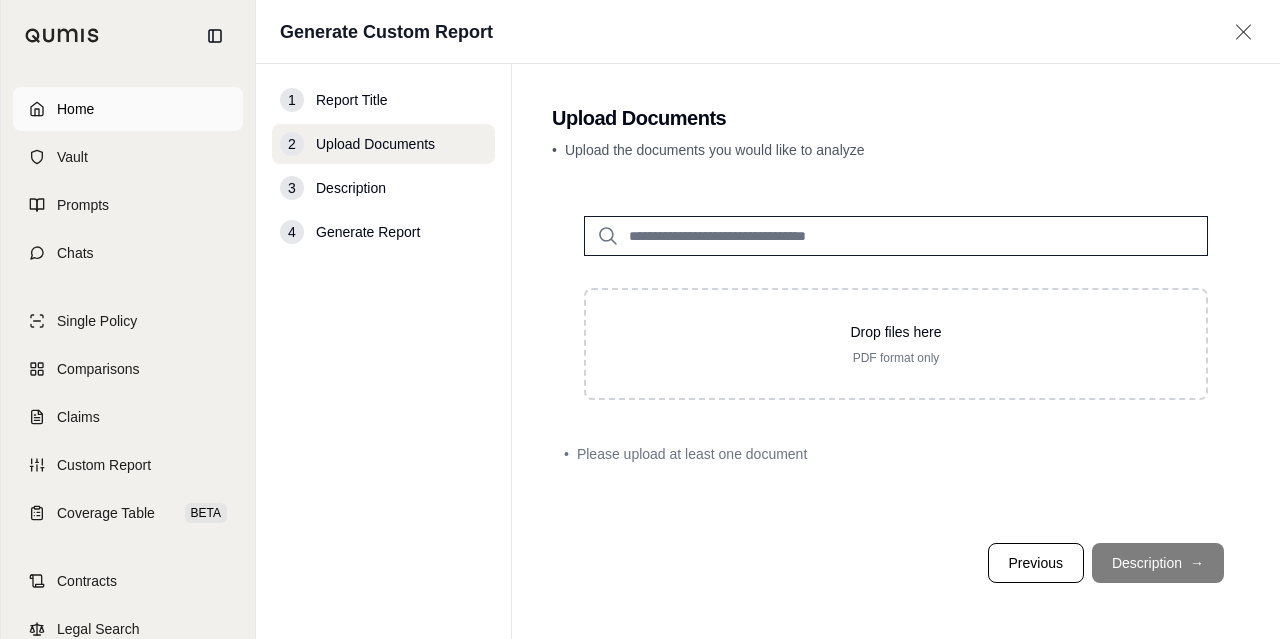 click on "Home" at bounding box center [128, 109] 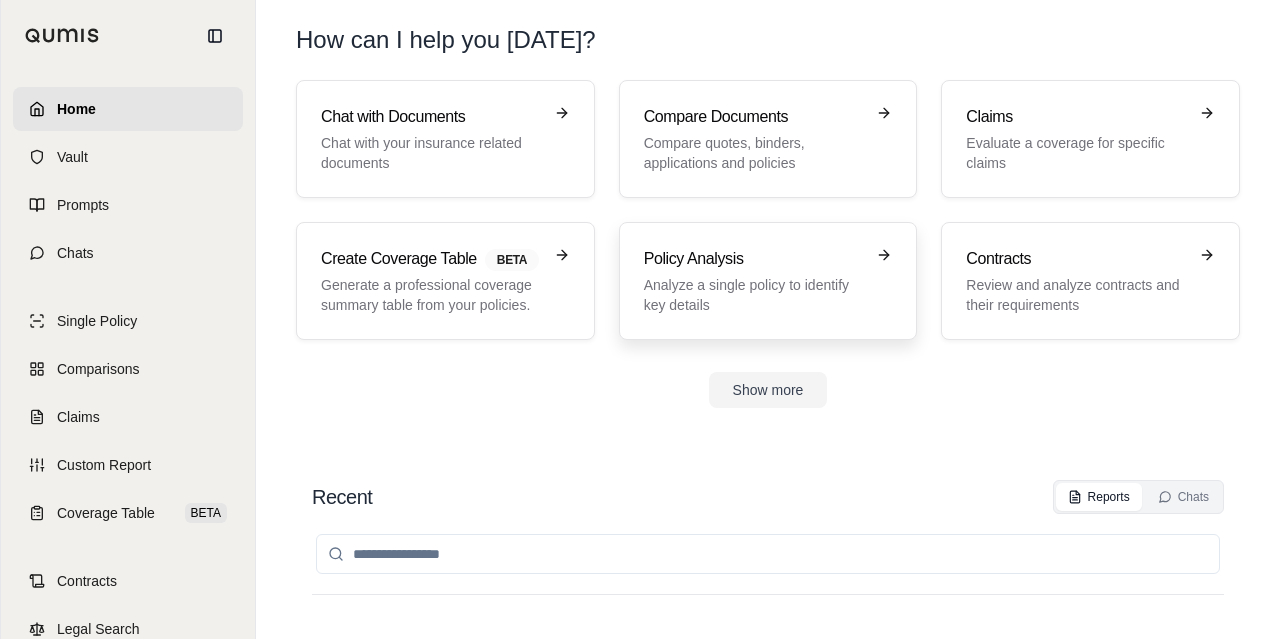 click on "Analyze a single policy to identify key details" at bounding box center [754, 295] 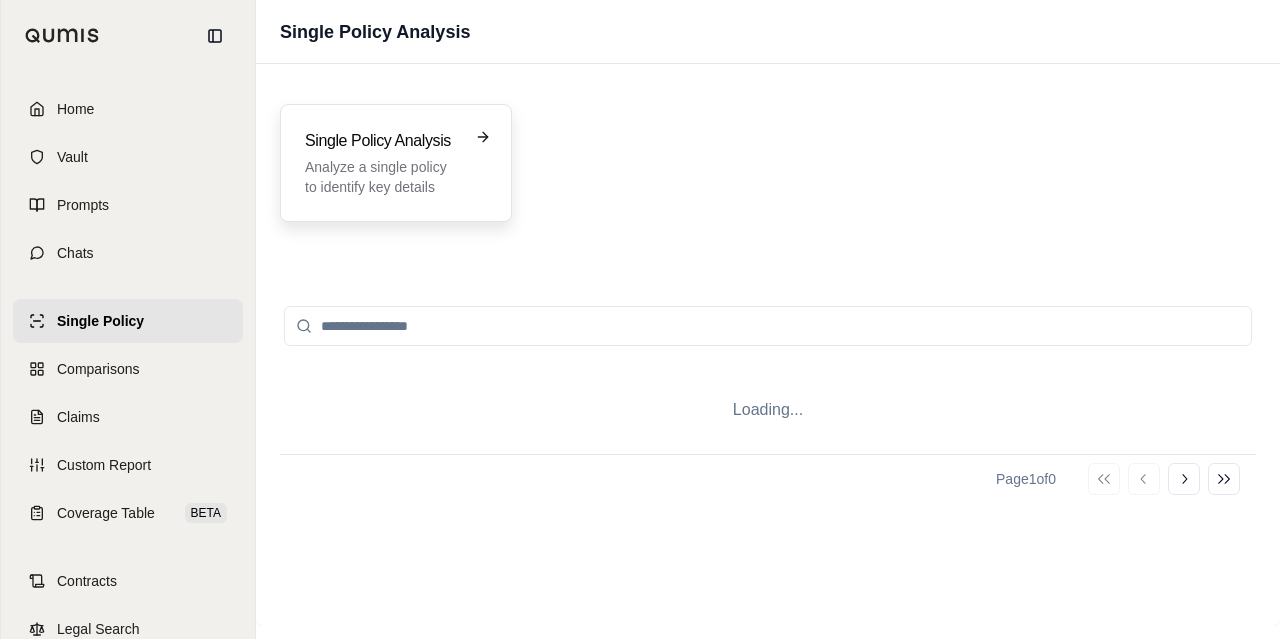 click on "Single Policy Analysis" at bounding box center (382, 141) 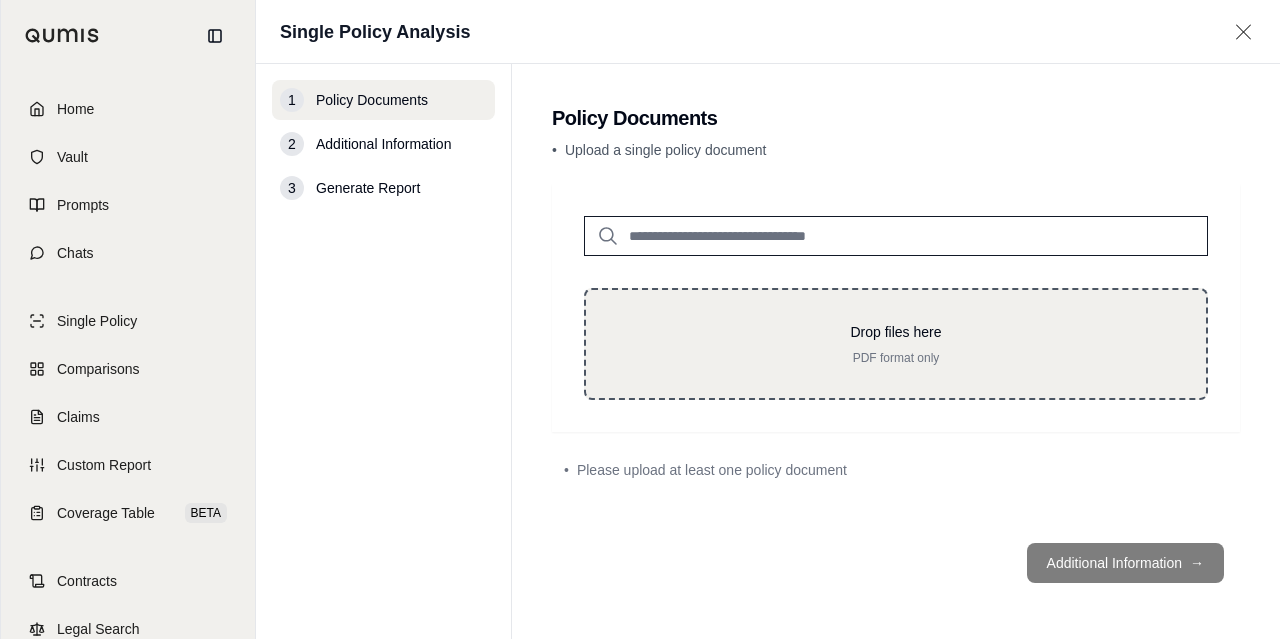 click on "PDF format only" at bounding box center [896, 358] 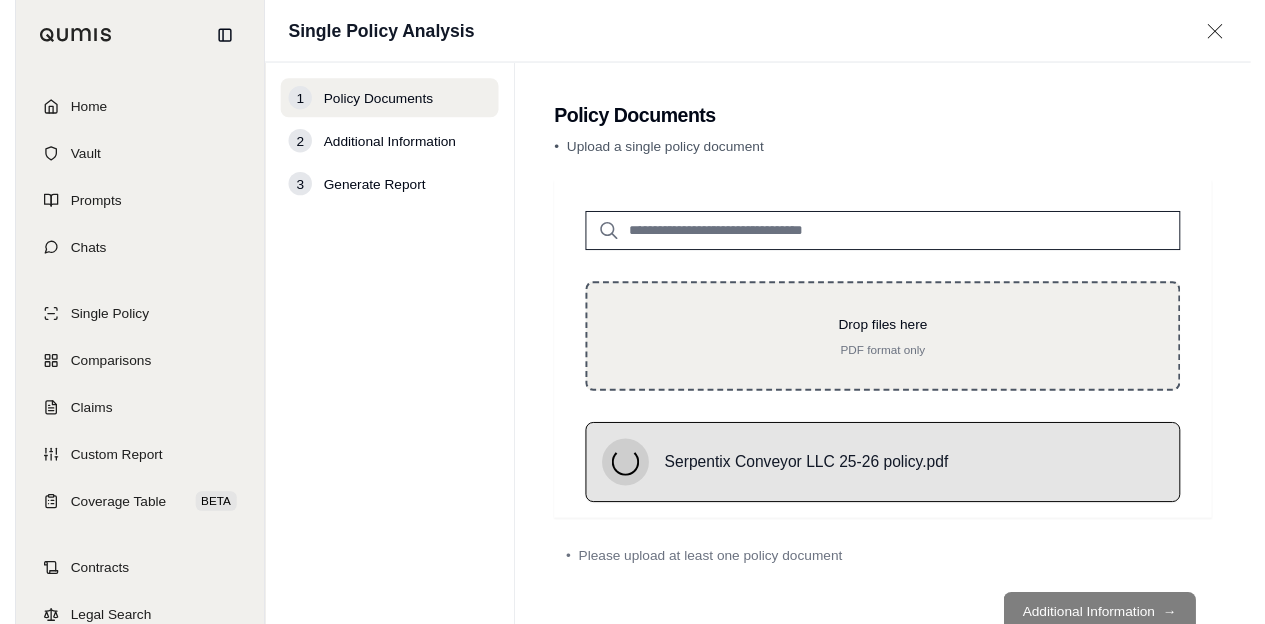 scroll, scrollTop: 62, scrollLeft: 0, axis: vertical 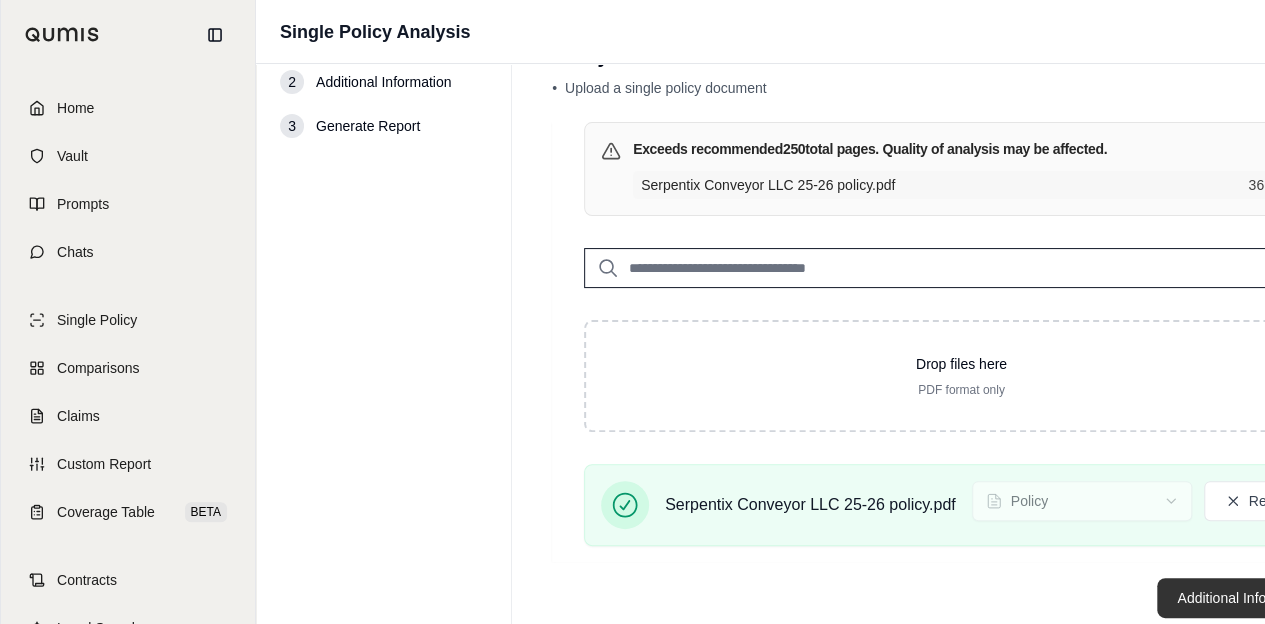 click on "Additional Information →" at bounding box center (1255, 598) 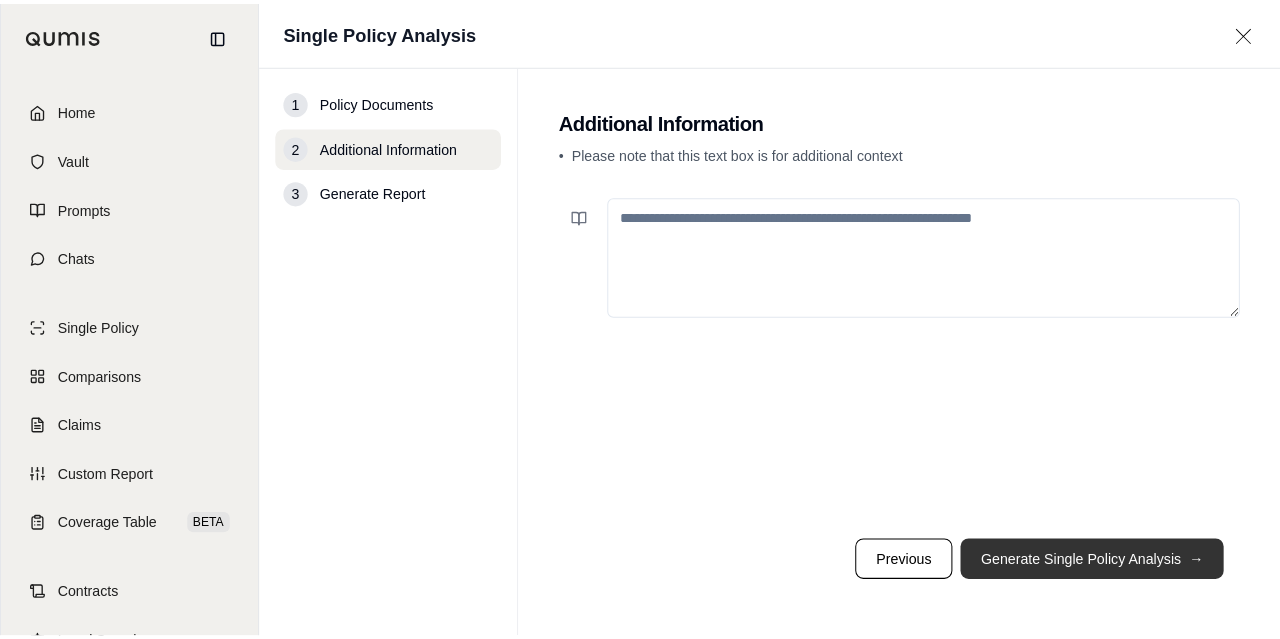 scroll, scrollTop: 0, scrollLeft: 0, axis: both 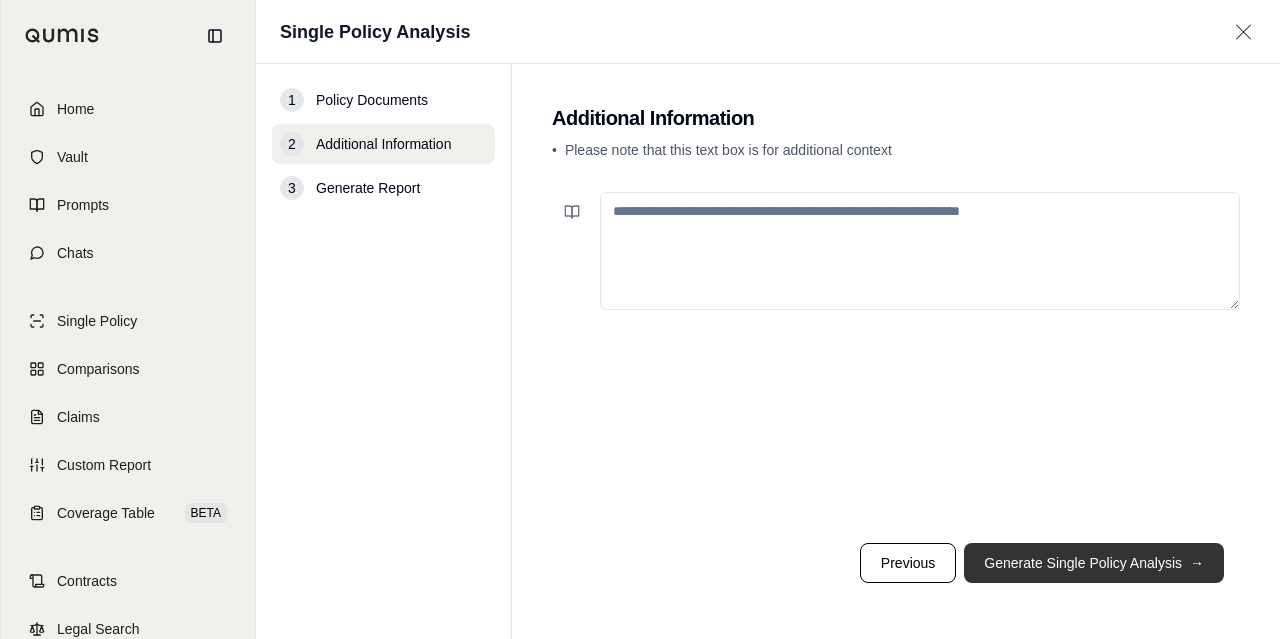 click on "Generate Single Policy Analysis →" at bounding box center [1094, 563] 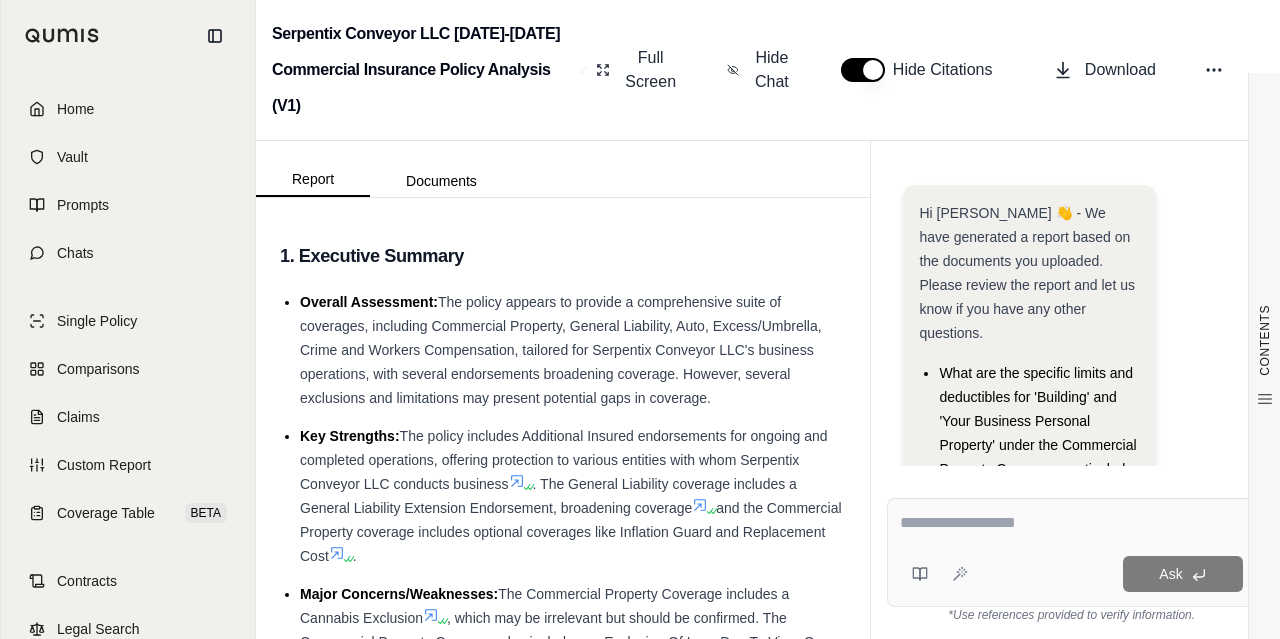 scroll, scrollTop: 0, scrollLeft: 0, axis: both 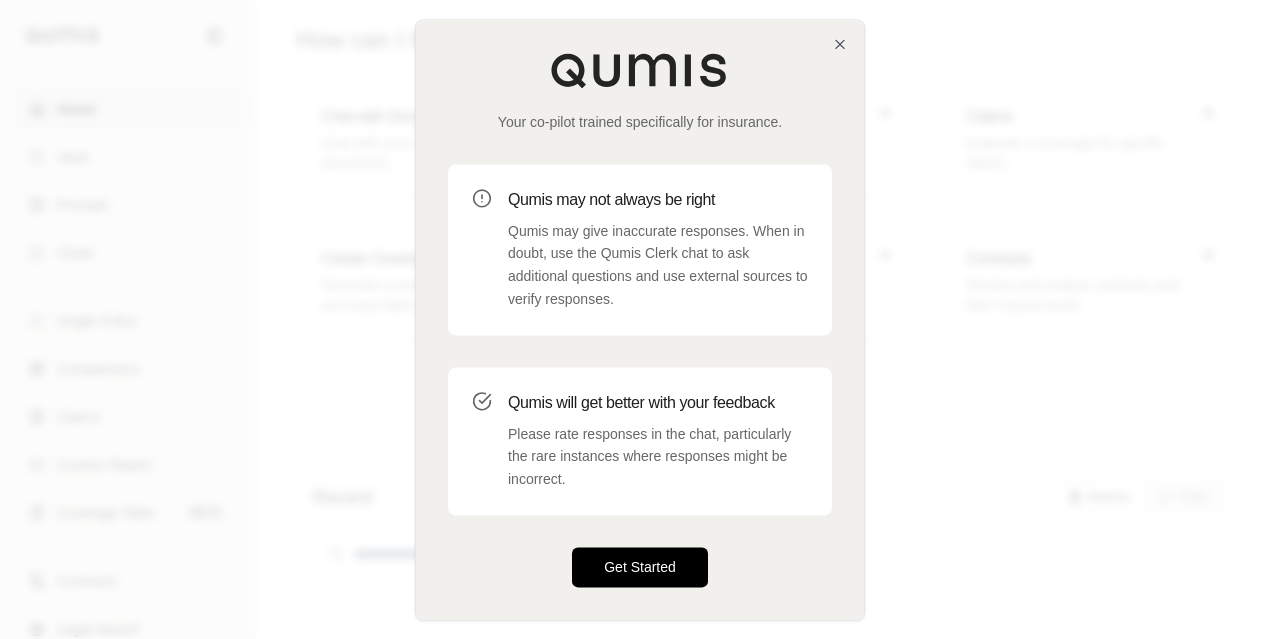 click on "Get Started" at bounding box center [640, 567] 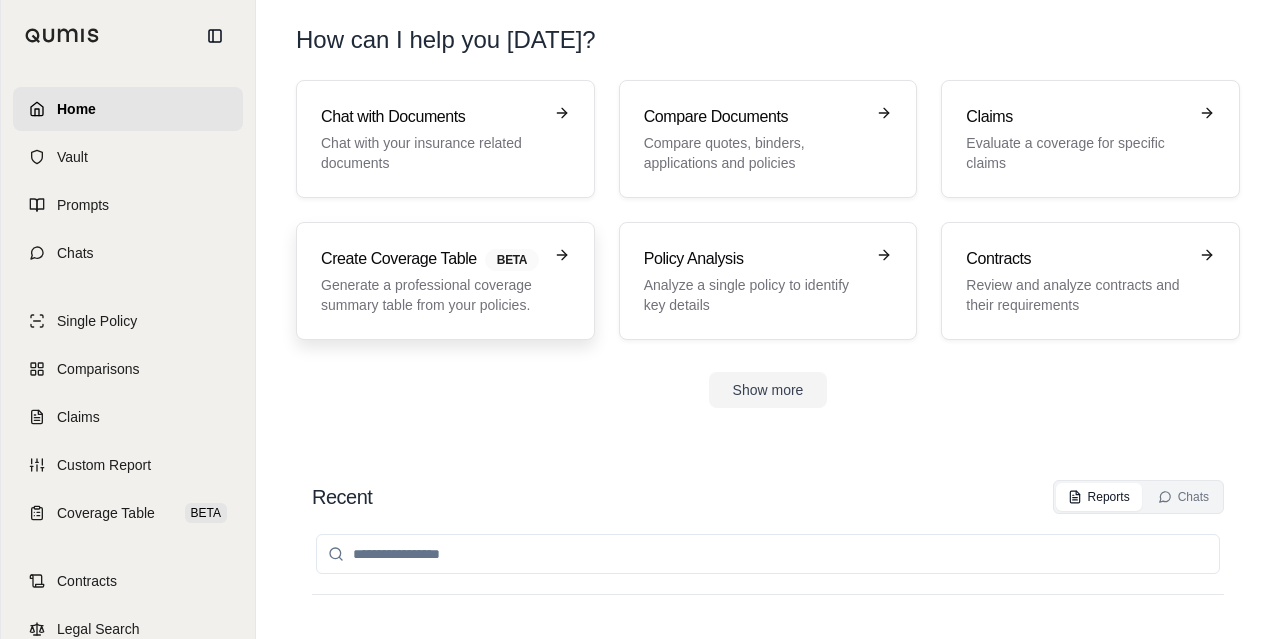 click on "Generate a professional coverage summary table from your policies." at bounding box center (431, 295) 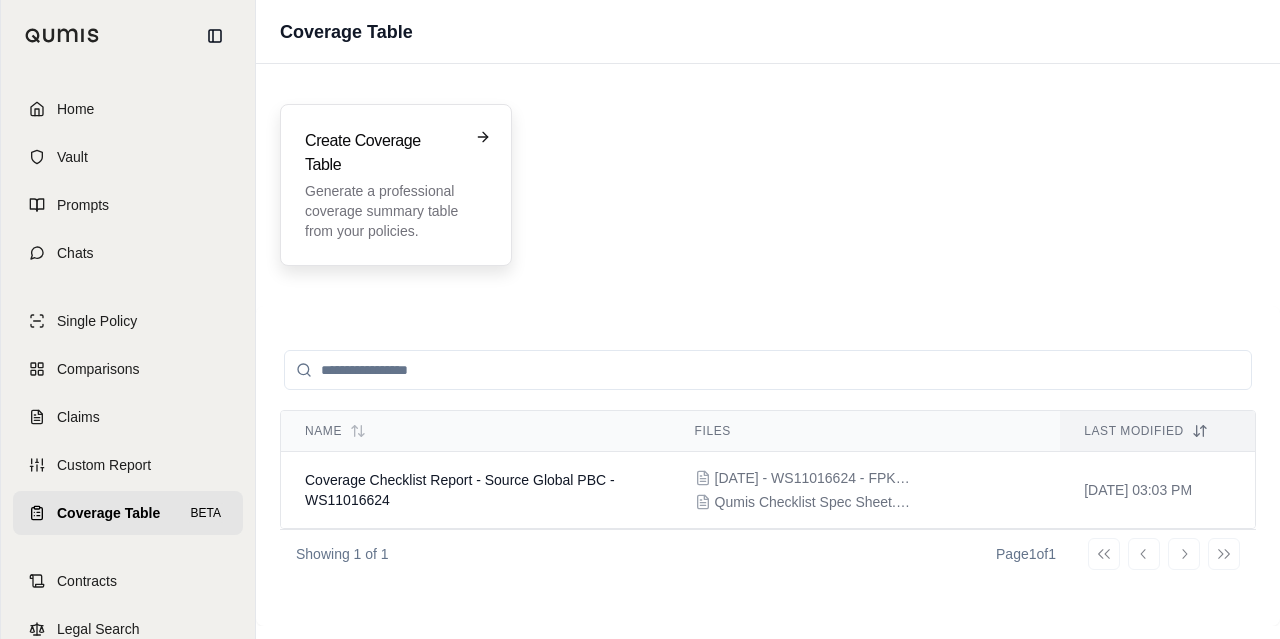 click on "Create Coverage Table" at bounding box center (382, 153) 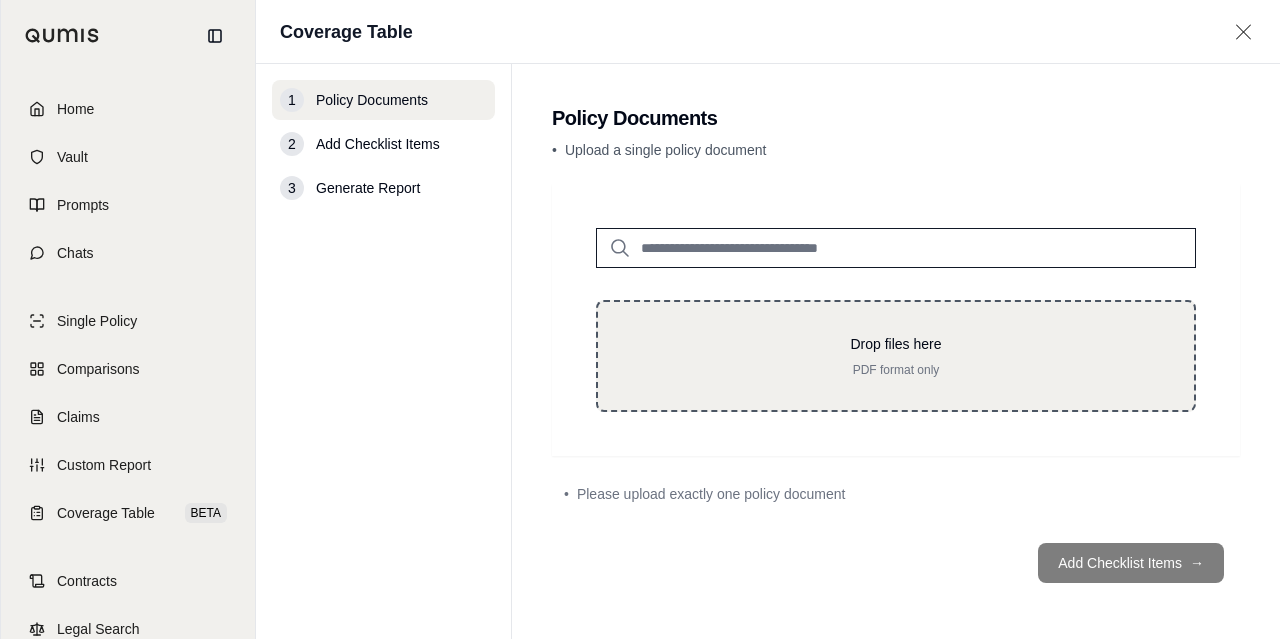 click on "Drop files here PDF format only" at bounding box center [896, 356] 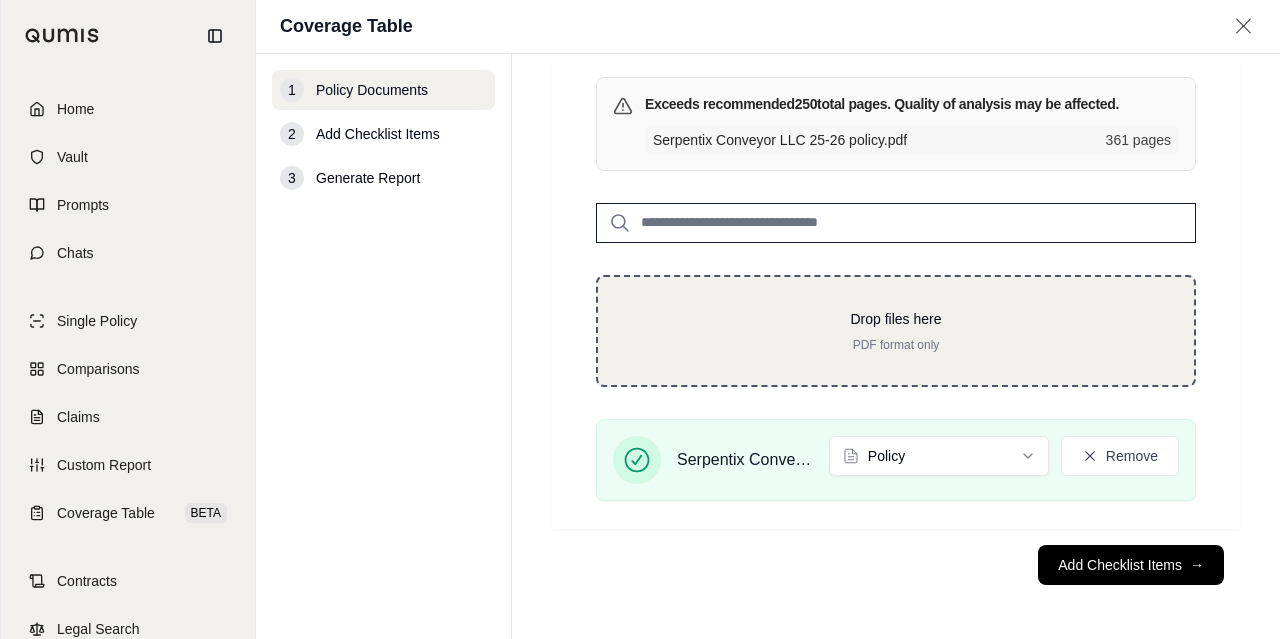 scroll, scrollTop: 108, scrollLeft: 0, axis: vertical 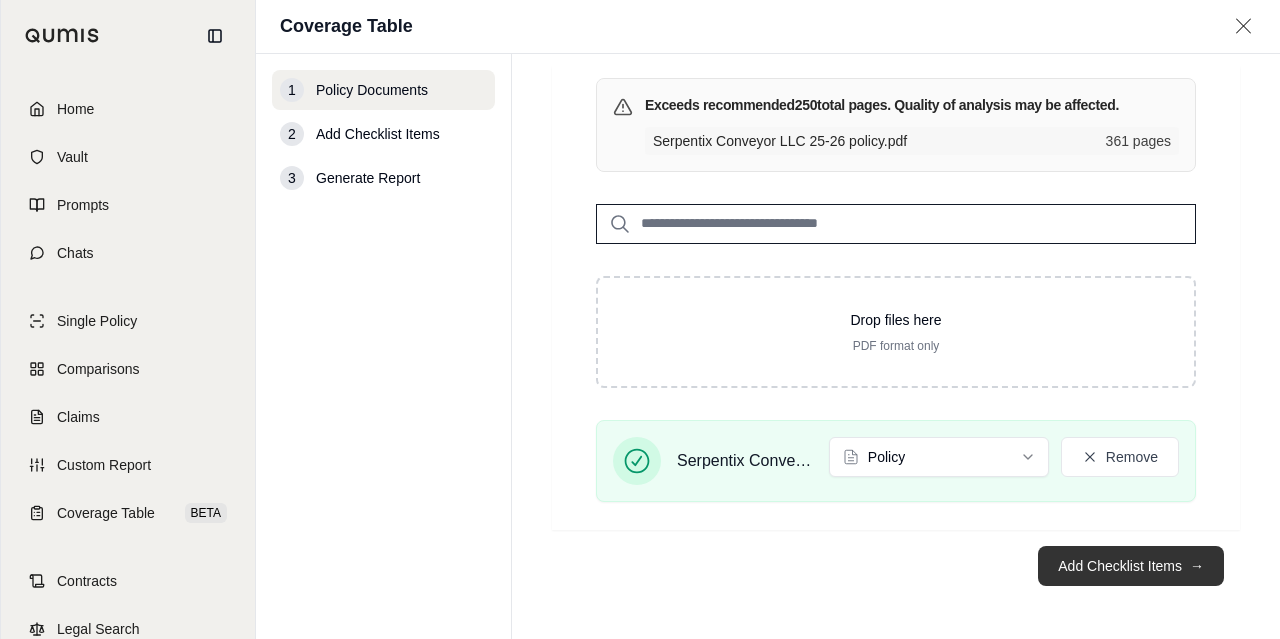click on "Add Checklist Items →" at bounding box center (1131, 566) 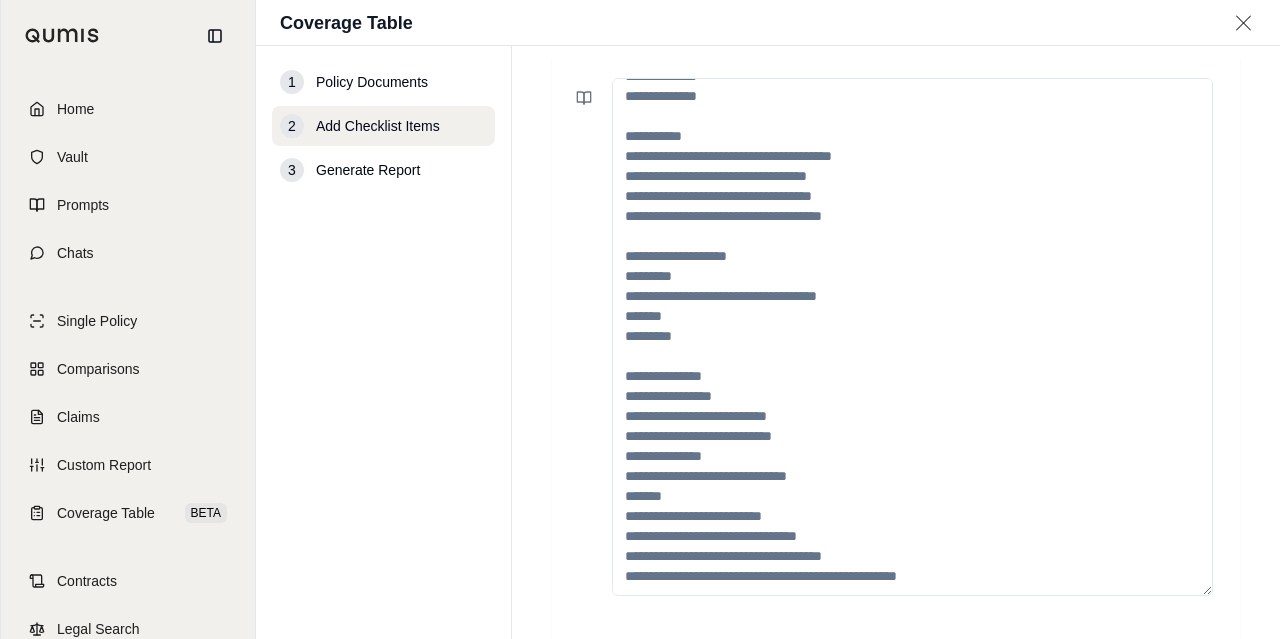 scroll, scrollTop: 360, scrollLeft: 0, axis: vertical 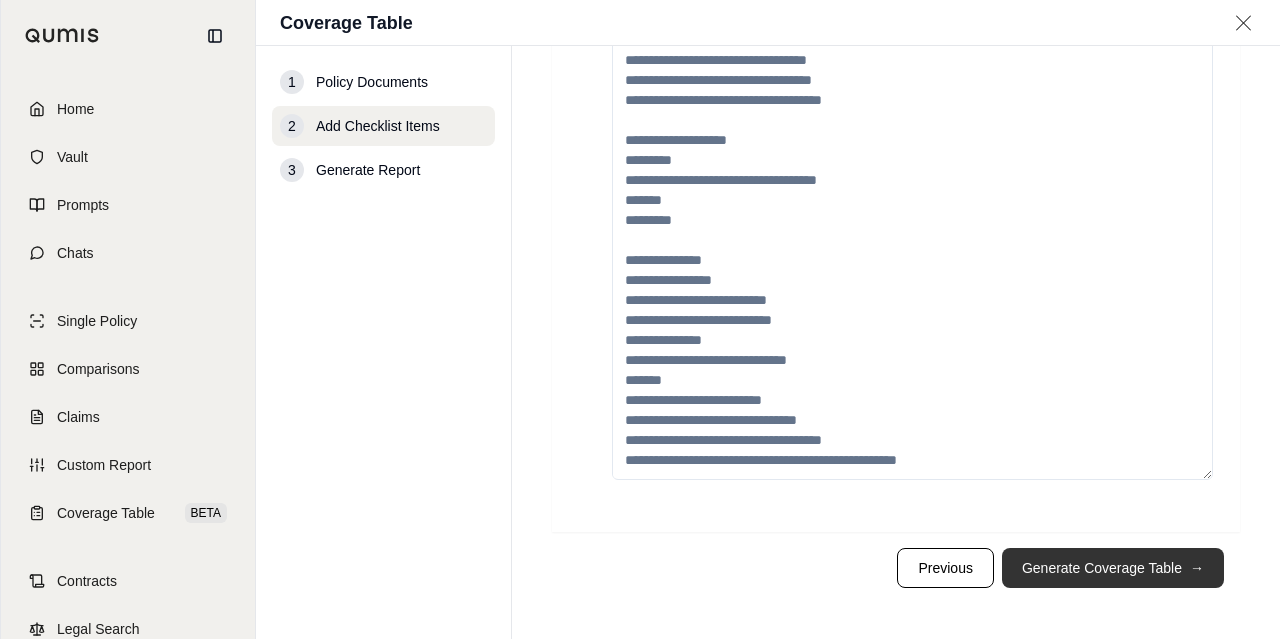 click on "Generate Coverage Table →" at bounding box center [1113, 568] 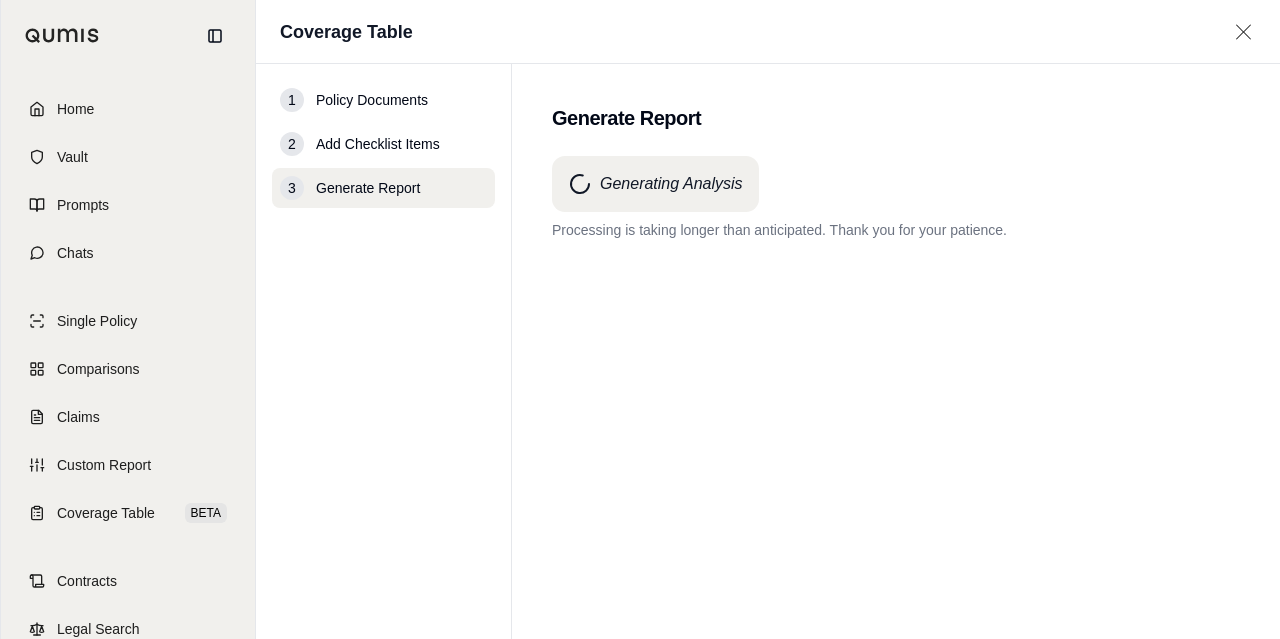 click on "Generating Analysis Processing is taking longer than anticipated. Thank you for your patience." at bounding box center (896, 361) 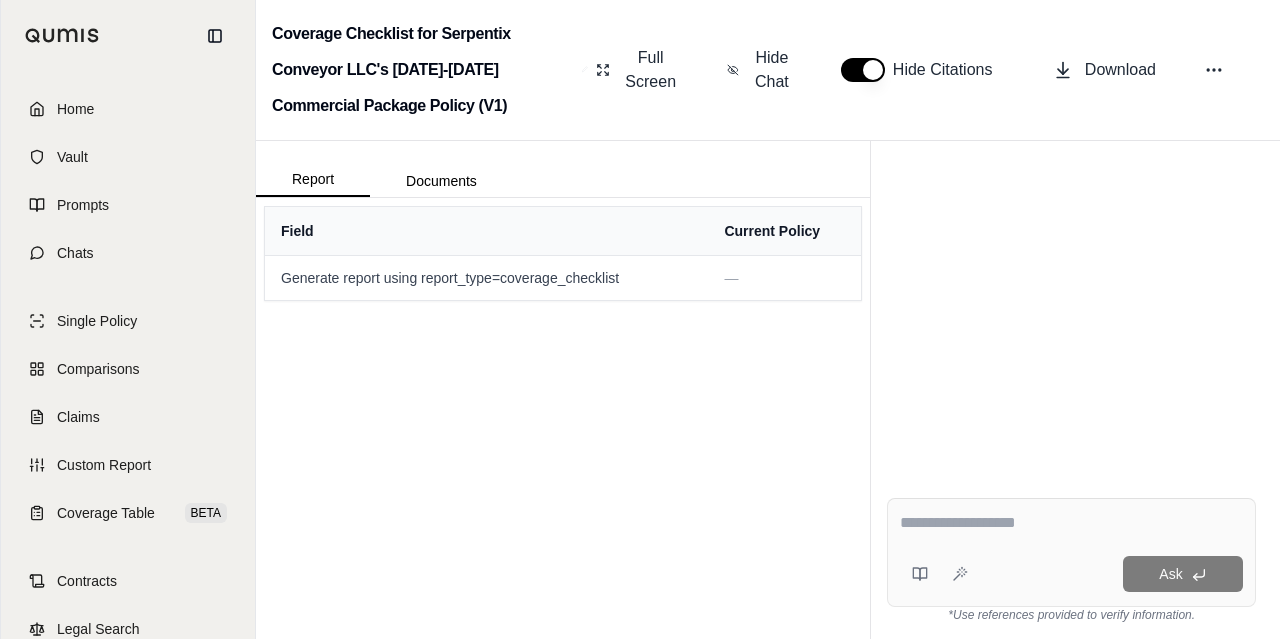 scroll, scrollTop: 0, scrollLeft: 0, axis: both 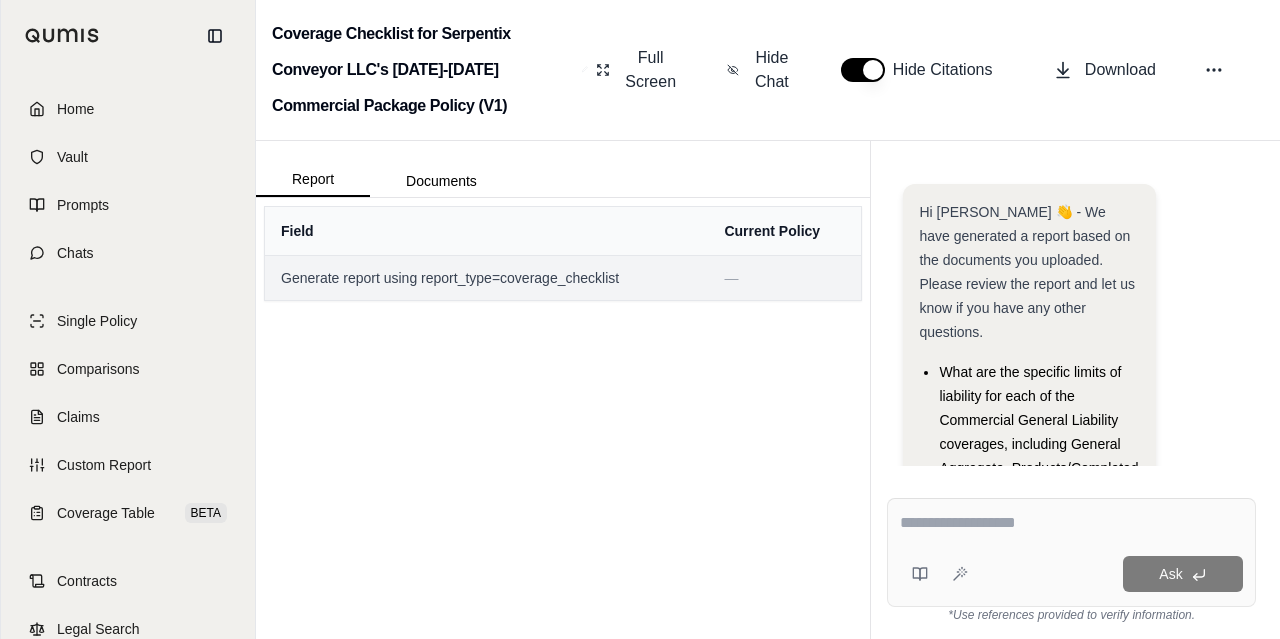 click on "Generate report using report_type=coverage_checklist" at bounding box center (486, 278) 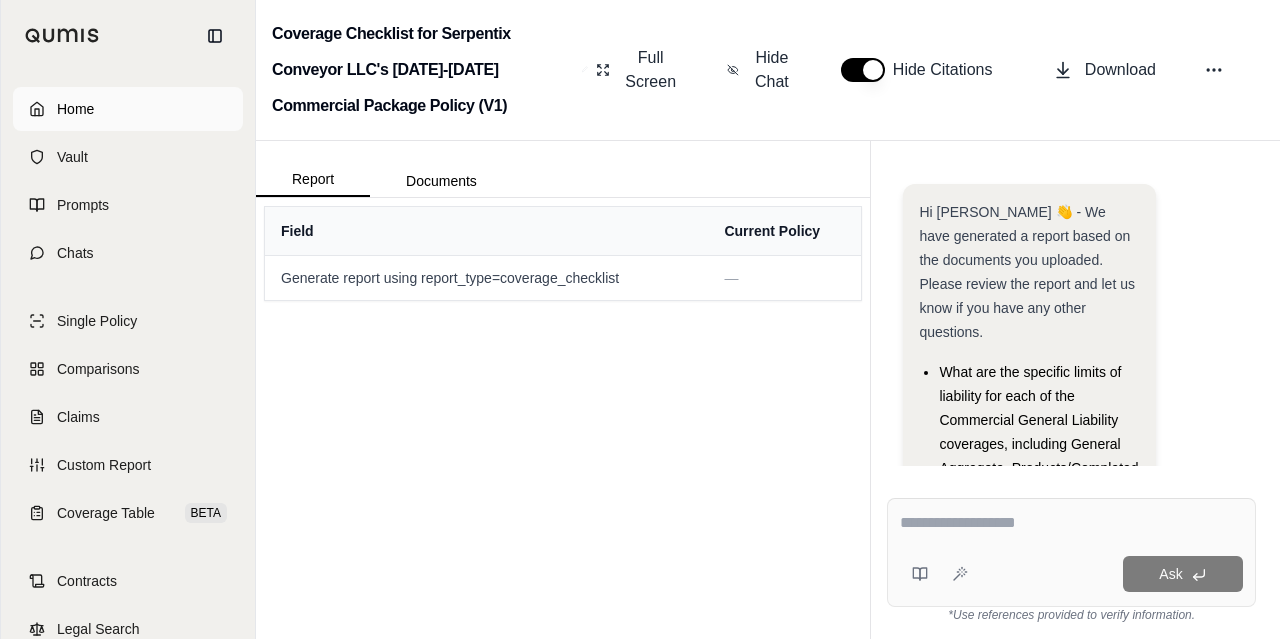 click on "Home" at bounding box center (128, 109) 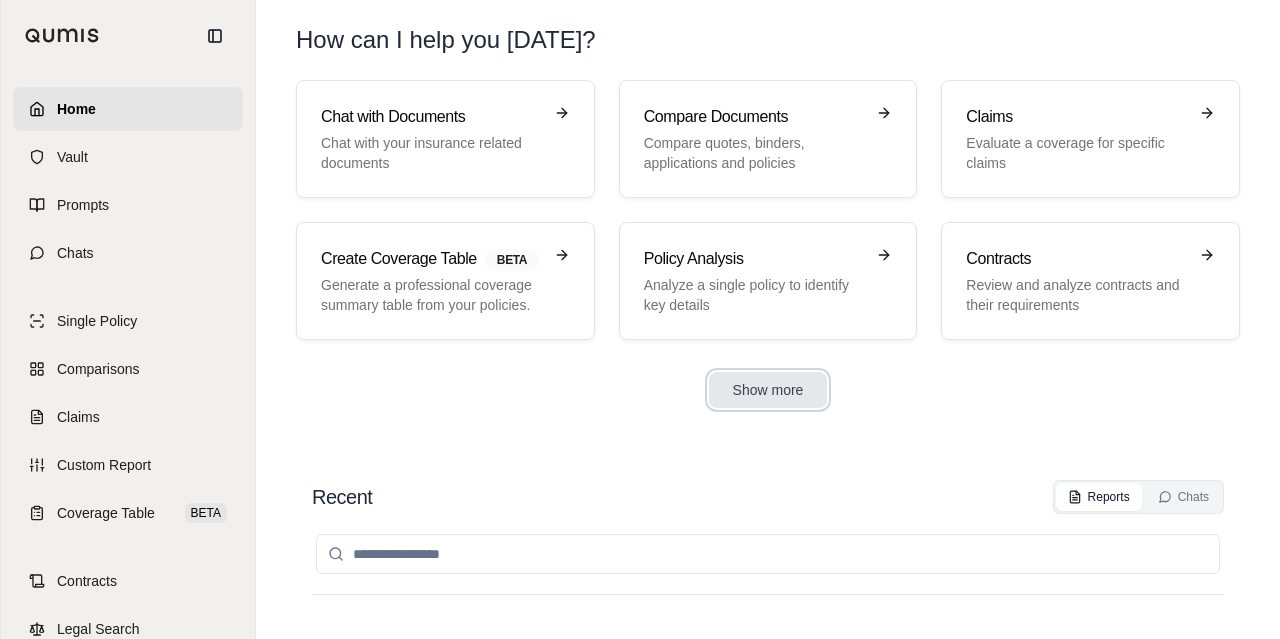 click on "Show more" at bounding box center [768, 390] 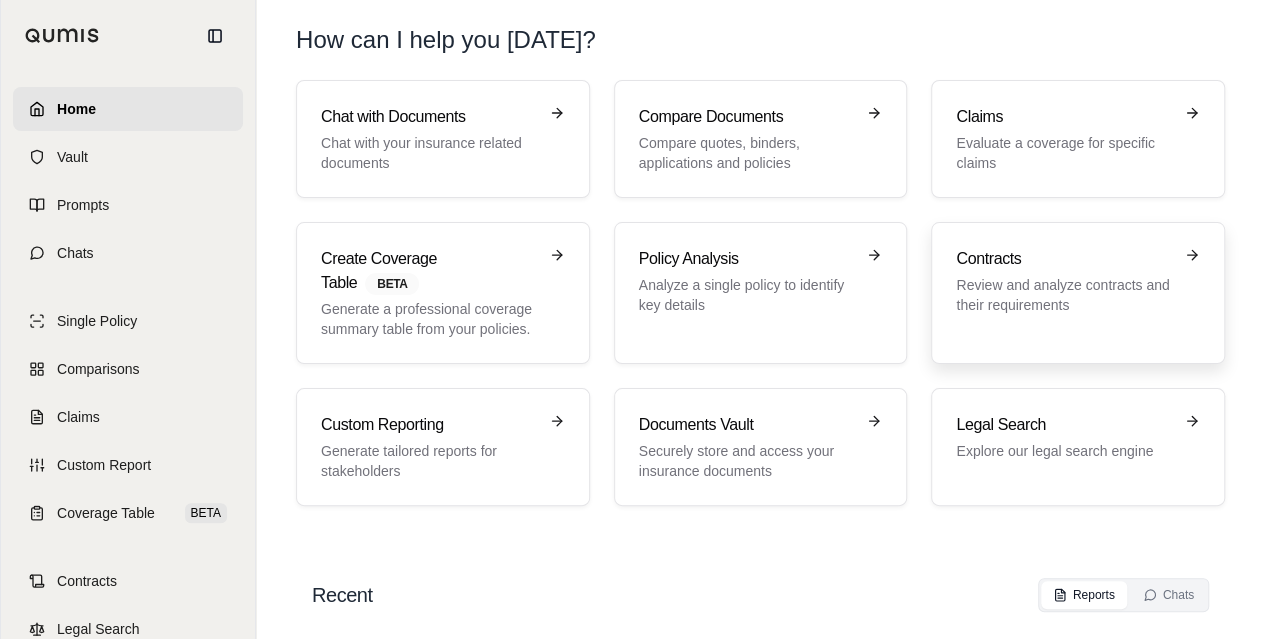 click on "Review and analyze contracts and their requirements" at bounding box center [1064, 295] 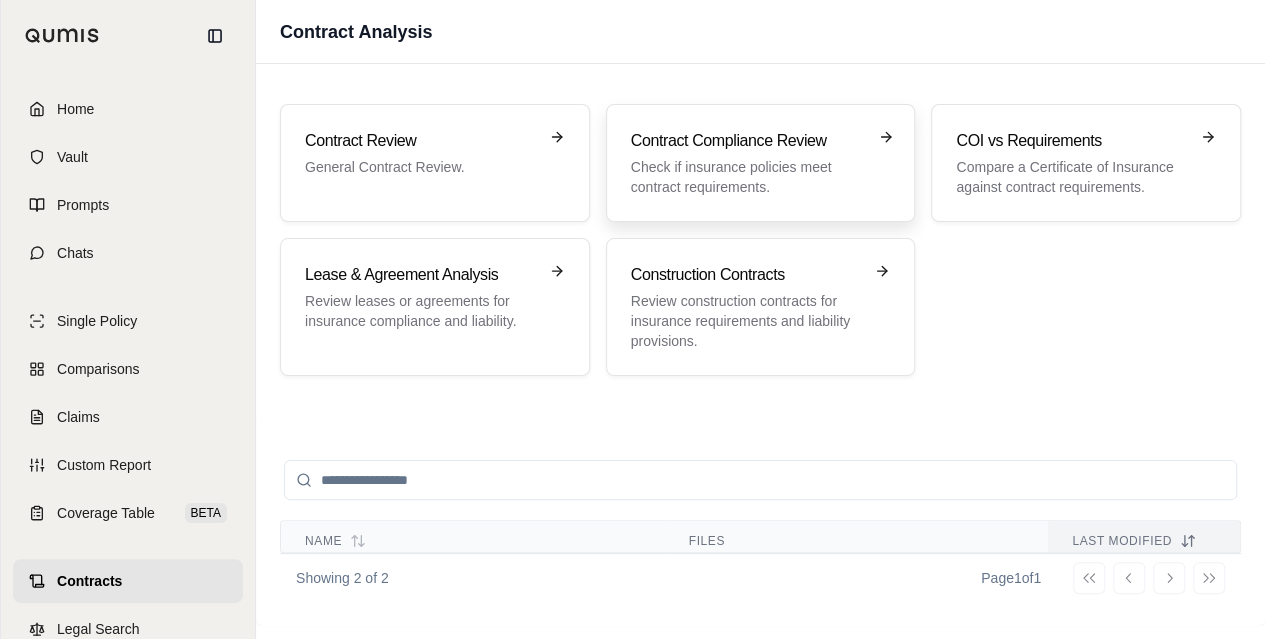 click on "Contract Compliance Review" at bounding box center (747, 141) 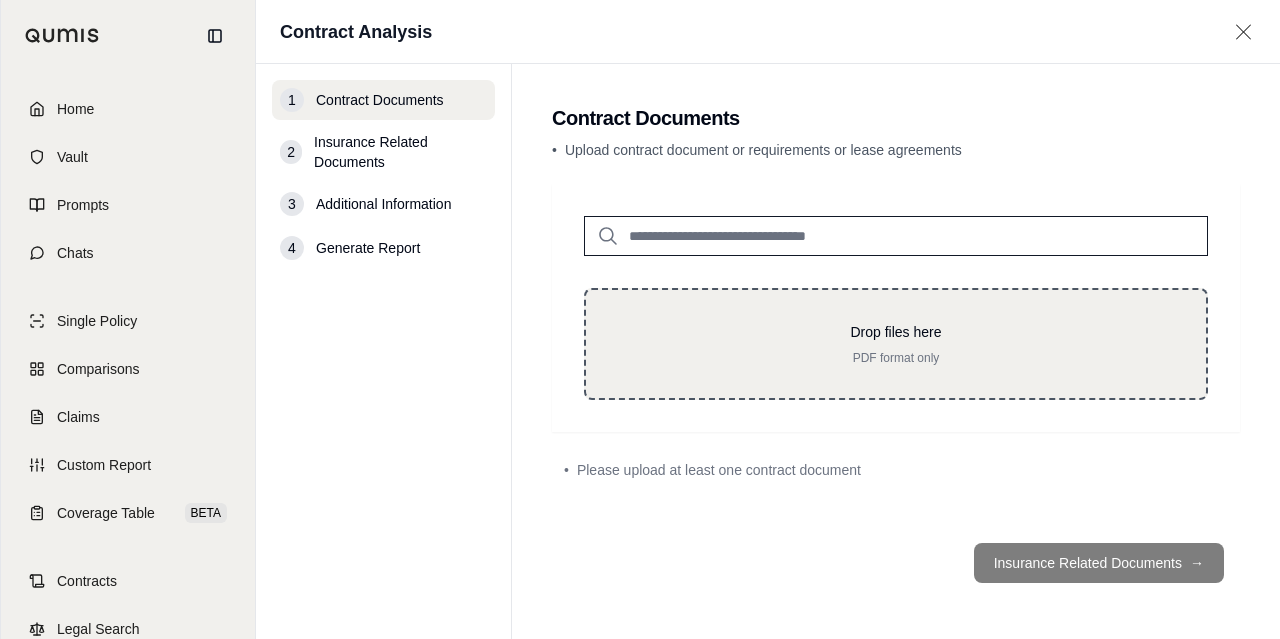 click on "Drop files here" at bounding box center (896, 332) 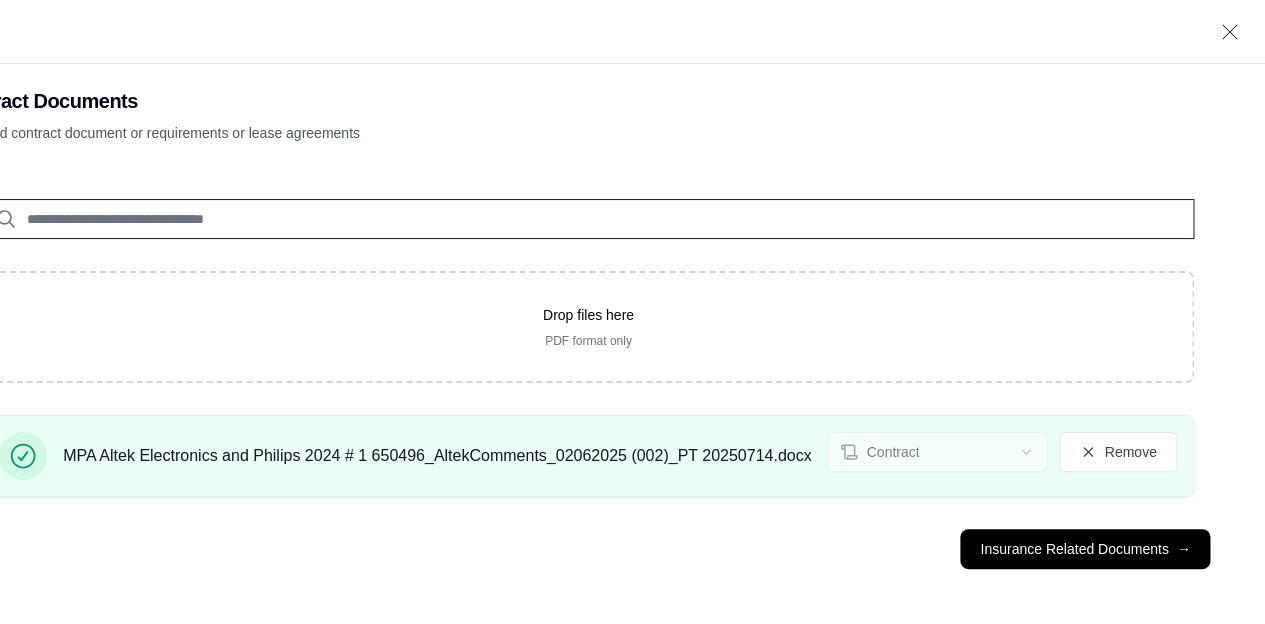 scroll, scrollTop: 16, scrollLeft: 602, axis: both 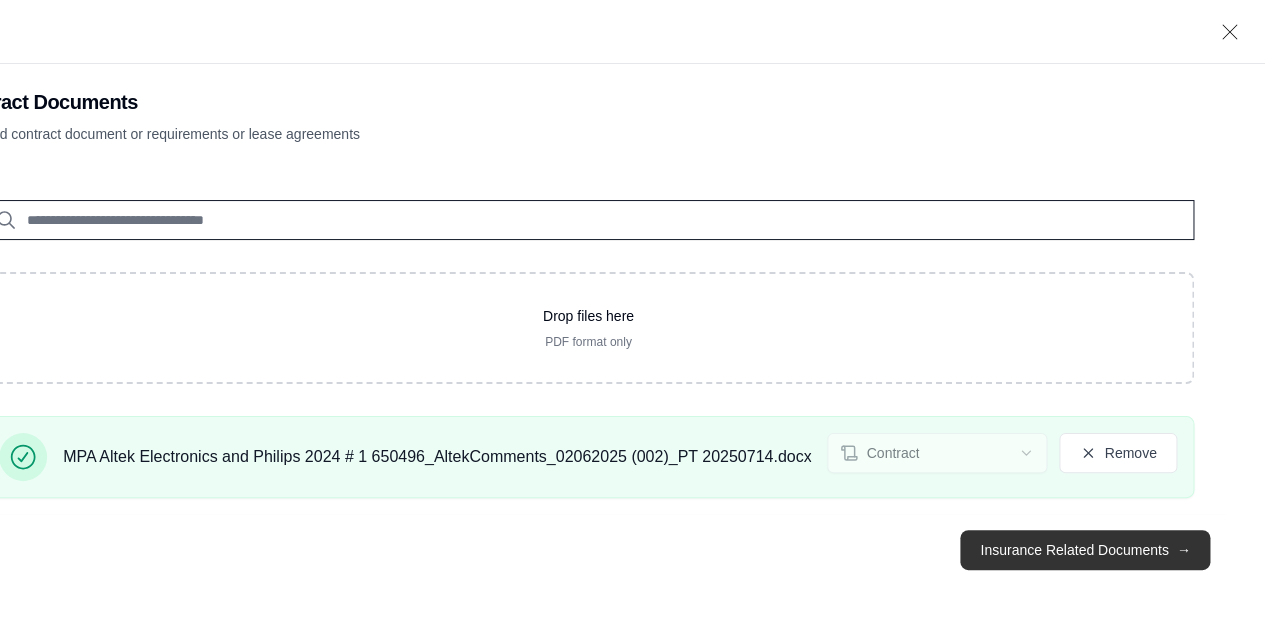 click on "Insurance Related Documents →" at bounding box center [1085, 550] 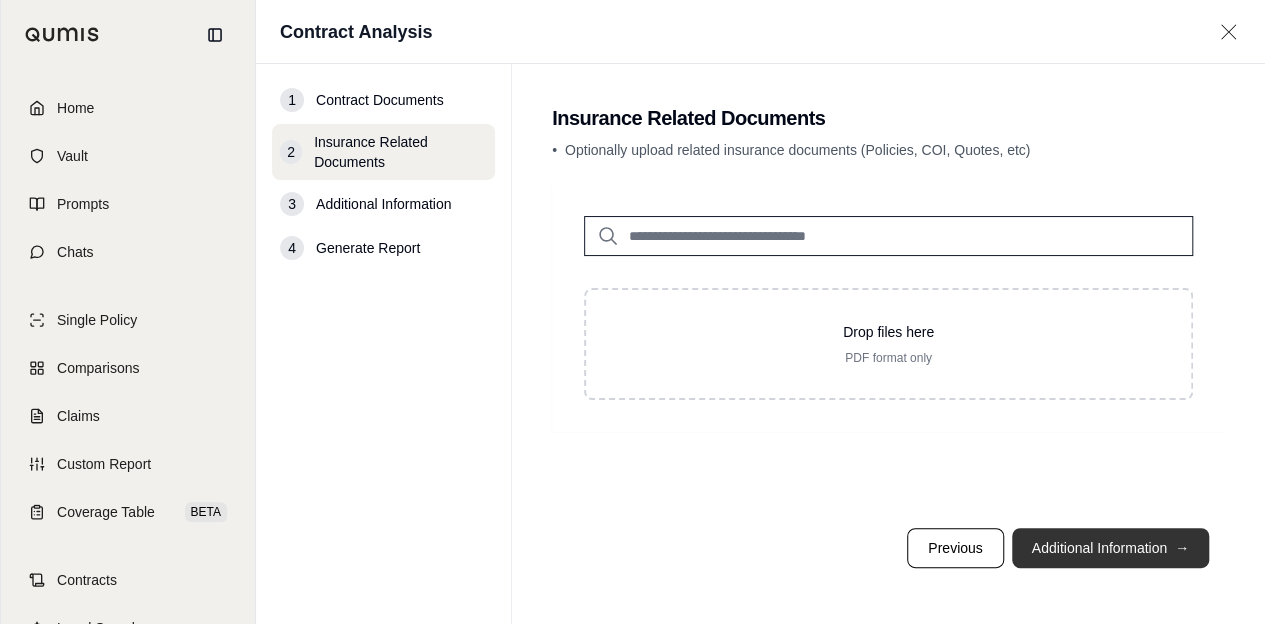 scroll, scrollTop: 0, scrollLeft: 0, axis: both 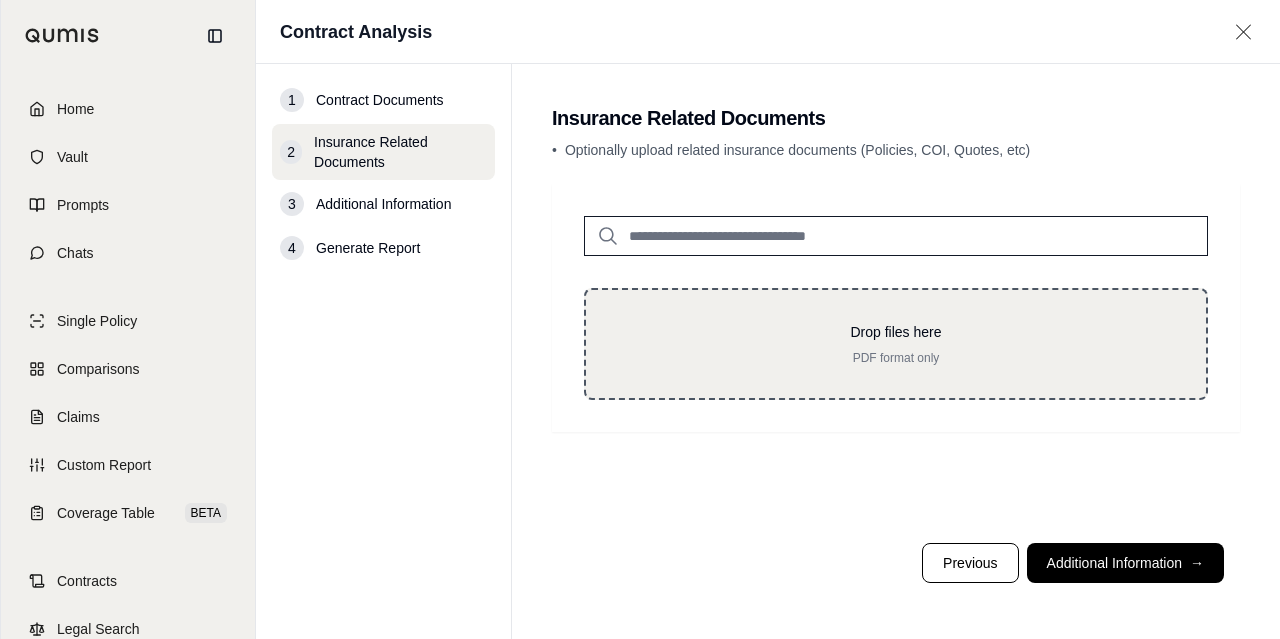 click on "Drop files here PDF format only" at bounding box center (896, 344) 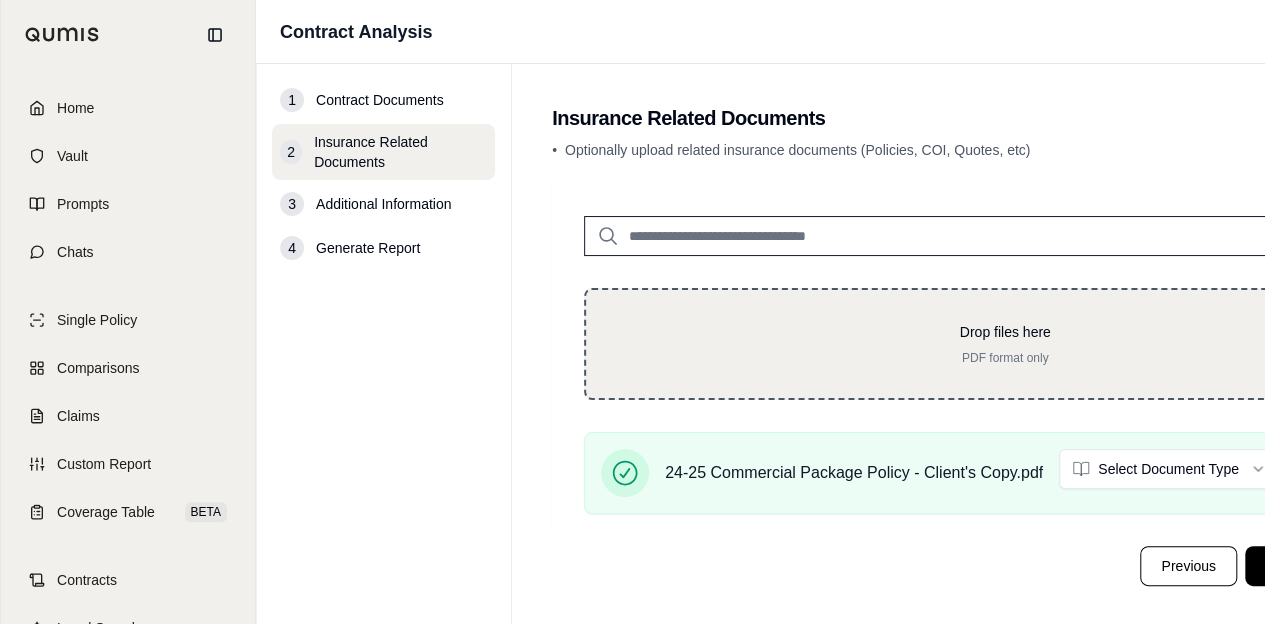 click on "Drop files here" at bounding box center [1005, 332] 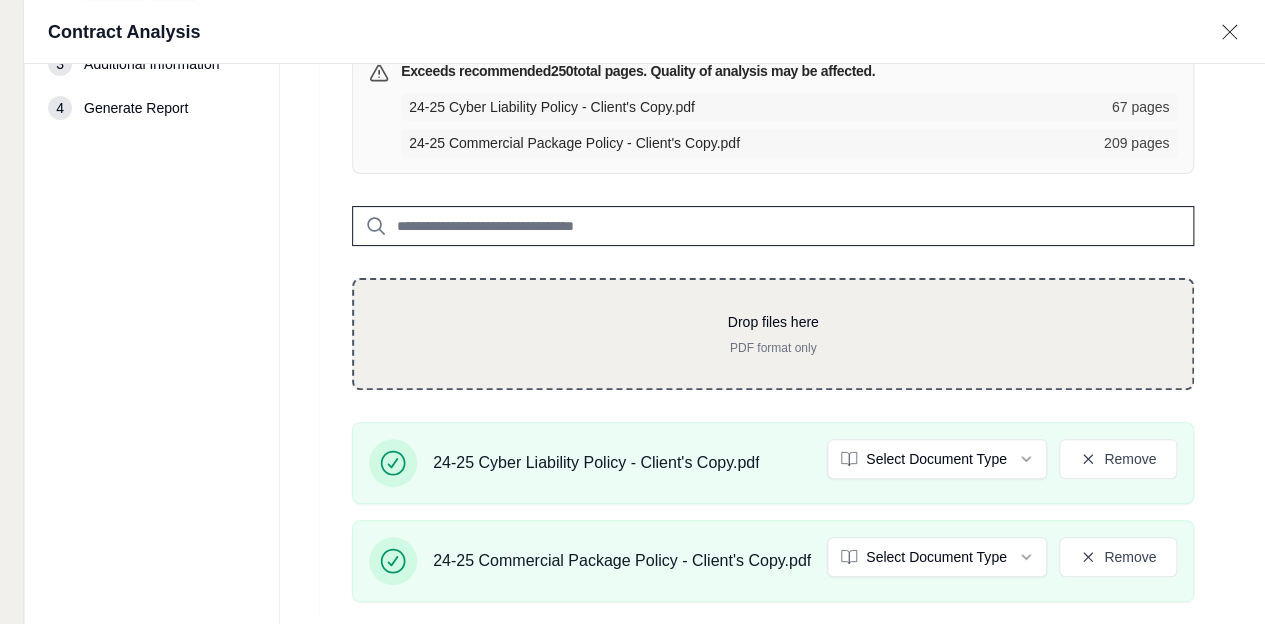 scroll, scrollTop: 142, scrollLeft: 232, axis: both 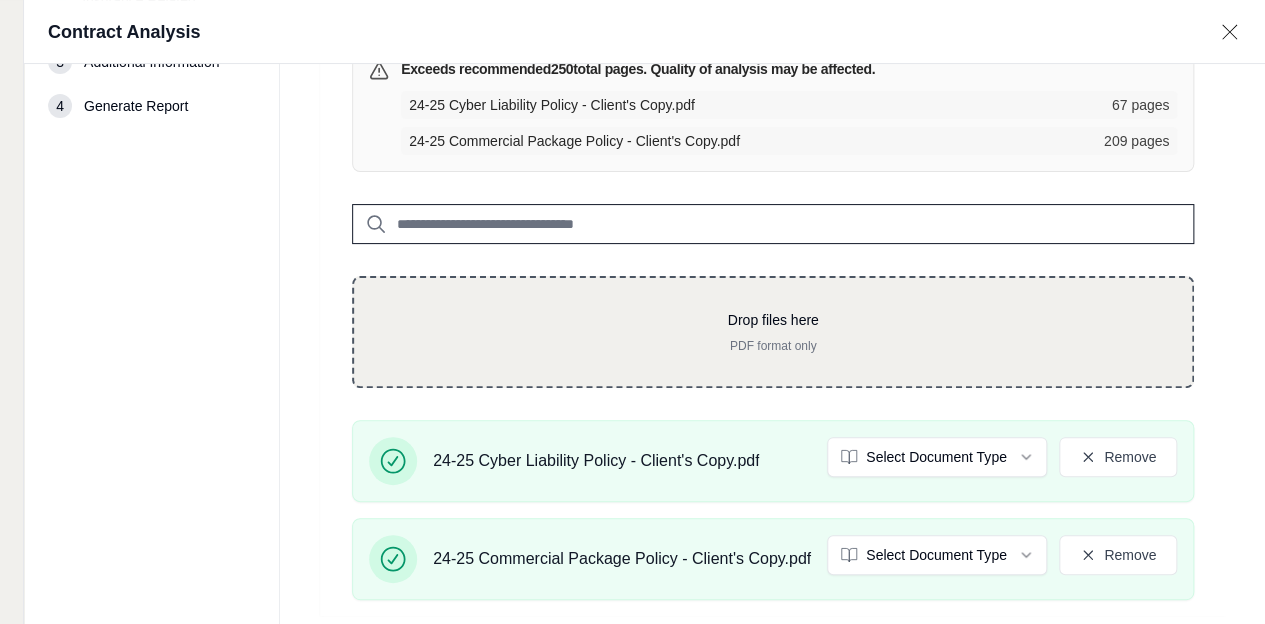 click on "PDF format only" at bounding box center (773, 346) 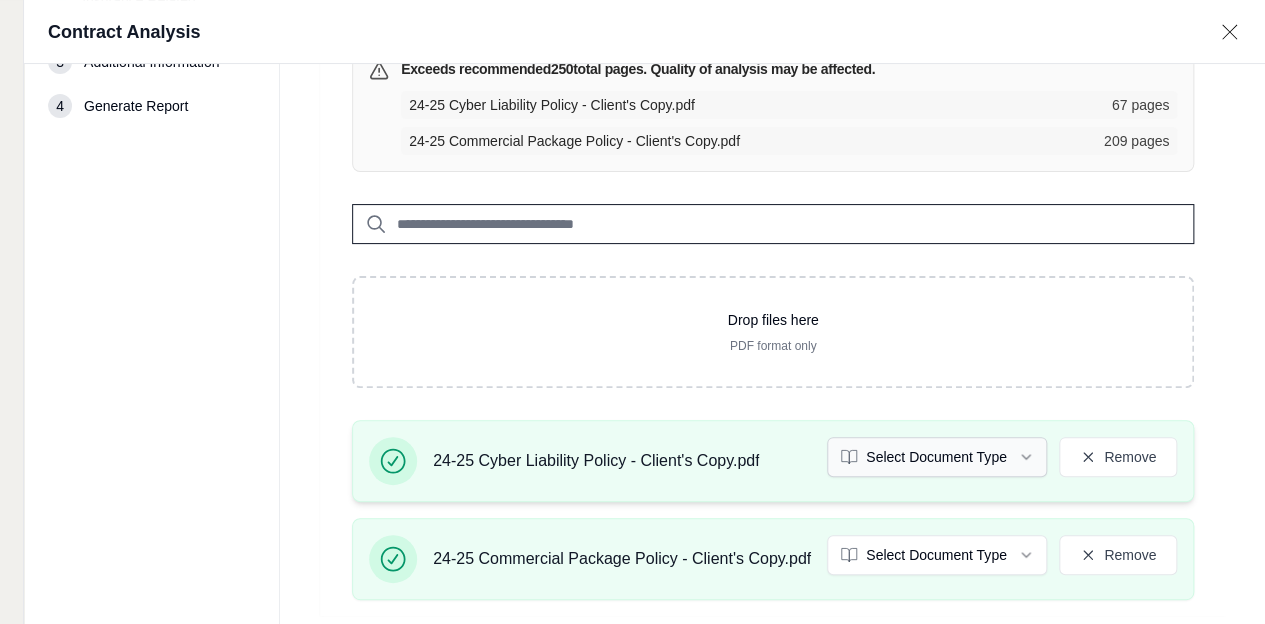 click on "Home Vault Prompts Chats Single Policy Comparisons Claims Custom Report Coverage Table BETA Contracts Legal Search C [PERSON_NAME] Financial Contract Analysis 1 Contract Documents 2 Insurance Related Documents 3 Additional Information 4 Generate Report Insurance Related Documents • Optionally upload related insurance documents (Policies, COI, Quotes, etc) Exceeds recommended  250  total pages. Quality of analysis may be affected. 24-25 Cyber Liability Policy - Client's Copy.pdf 67 pages 24-25 Commercial Package Policy - Client's Copy.pdf 209 pages Drop files here PDF format only 24-25 Cyber Liability Policy - Client's Copy.pdf Select Document Type Remove 24-25 Commercial Package Policy - Client's Copy.pdf Select Document Type Remove Previous Additional Information →" at bounding box center (400, 293) 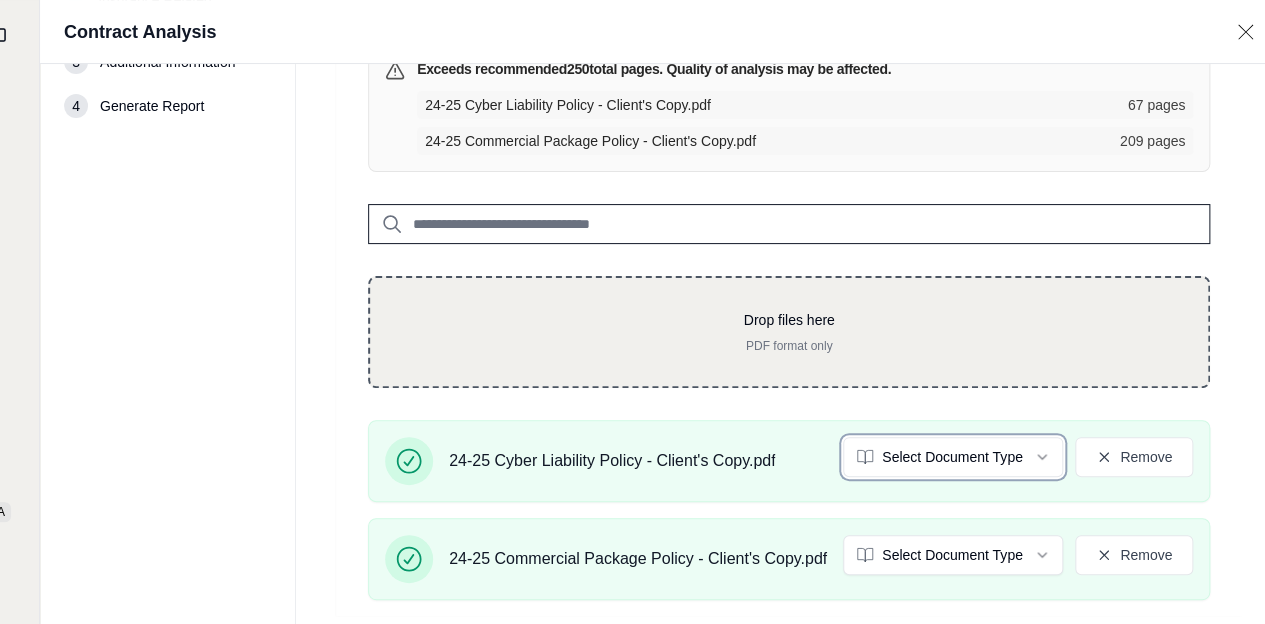 scroll, scrollTop: 244, scrollLeft: 216, axis: both 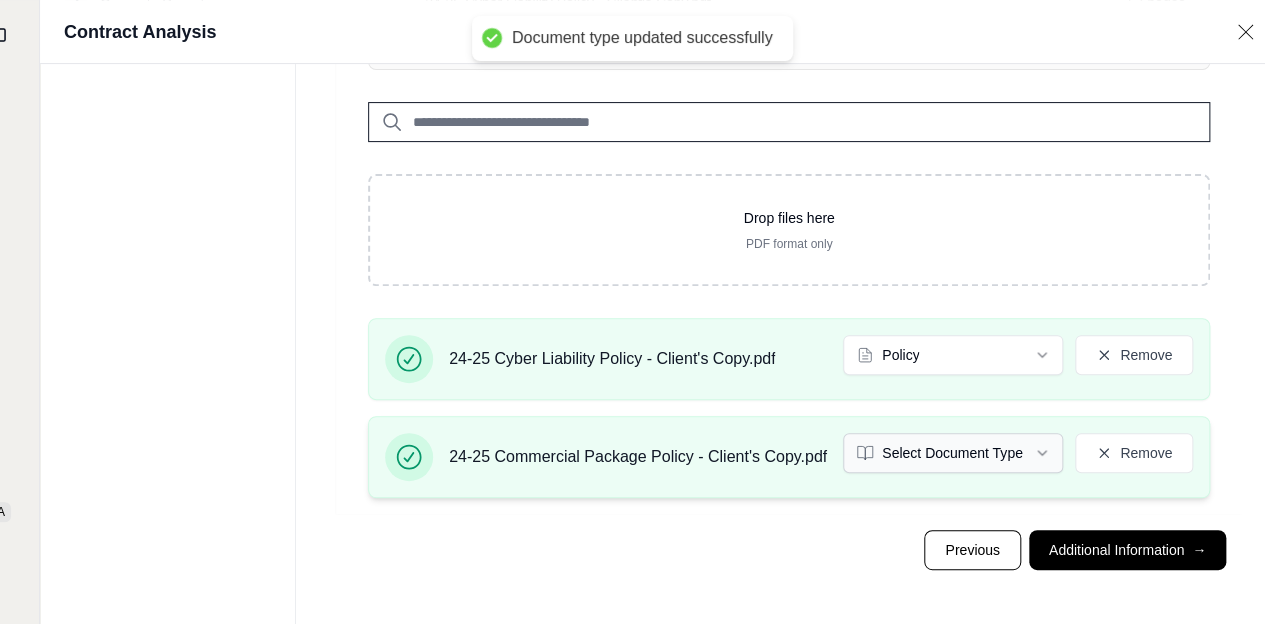 click on "Document type updated successfully Home Vault Prompts Chats Single Policy Comparisons Claims Custom Report Coverage Table BETA Contracts Legal Search C [PERSON_NAME] Financial Contract Analysis 1 Contract Documents 2 Insurance Related Documents 3 Additional Information 4 Generate Report Insurance Related Documents • Optionally upload related insurance documents (Policies, COI, Quotes, etc) Exceeds recommended  250  total pages. Quality of analysis may be affected. 24-25 Cyber Liability Policy - Client's Copy.pdf 67 pages 24-25 Commercial Package Policy - Client's Copy.pdf 209 pages Drop files here PDF format only 24-25 Cyber Liability Policy - Client's Copy.pdf Policy Remove 24-25 Commercial Package Policy - Client's Copy.pdf Select Document Type Remove Previous Additional Information →" at bounding box center [416, 191] 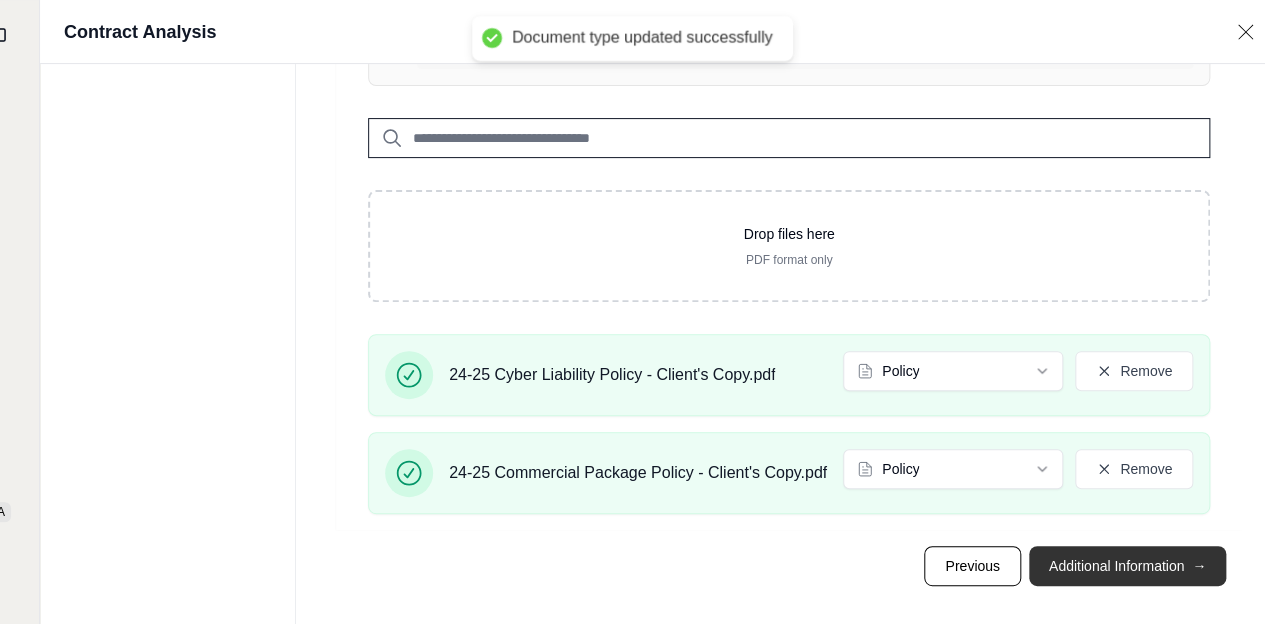 click on "Additional Information →" at bounding box center [1127, 566] 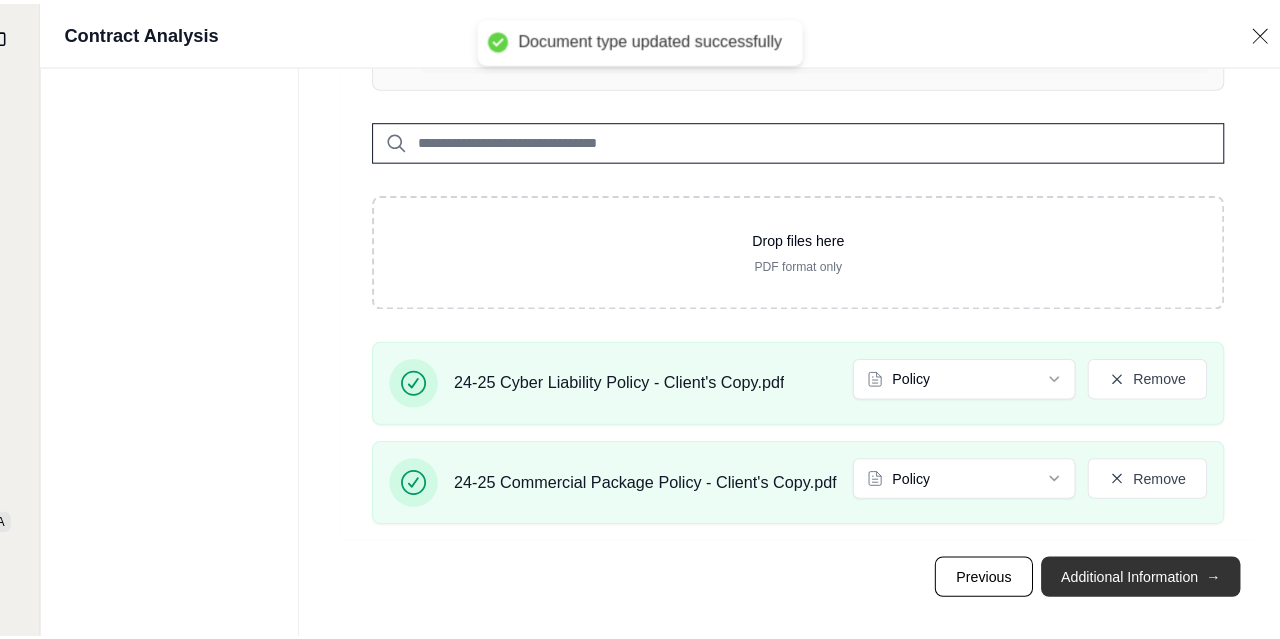 scroll, scrollTop: 0, scrollLeft: 0, axis: both 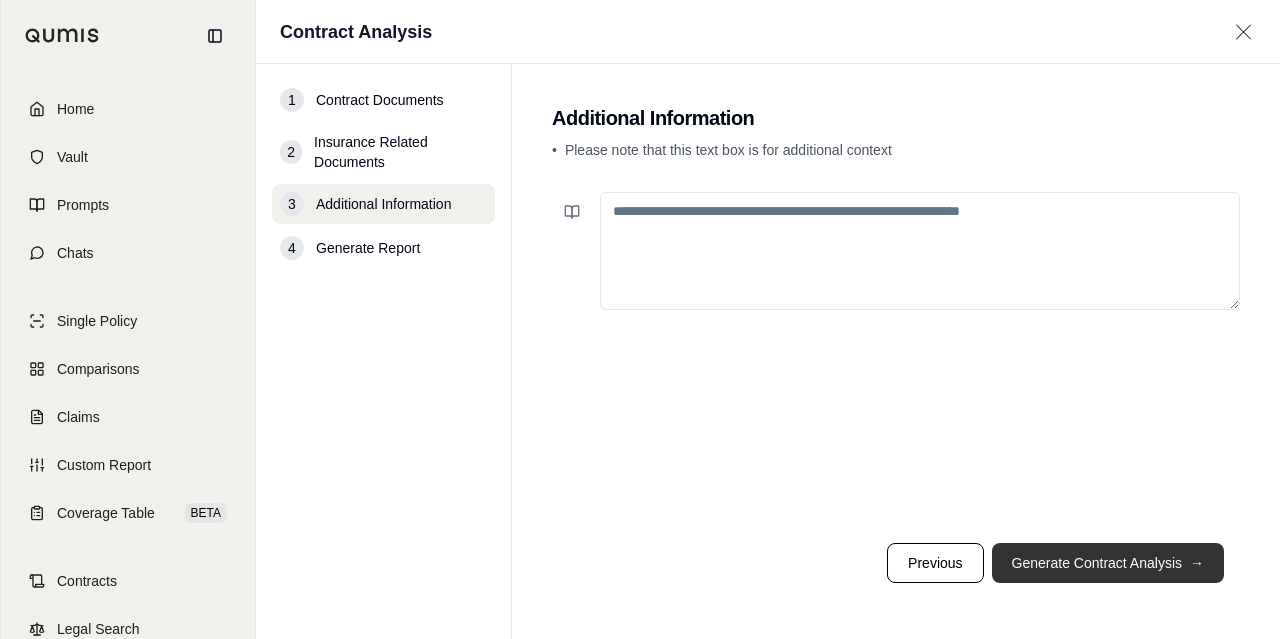 click on "Generate Contract Analysis →" at bounding box center (1108, 563) 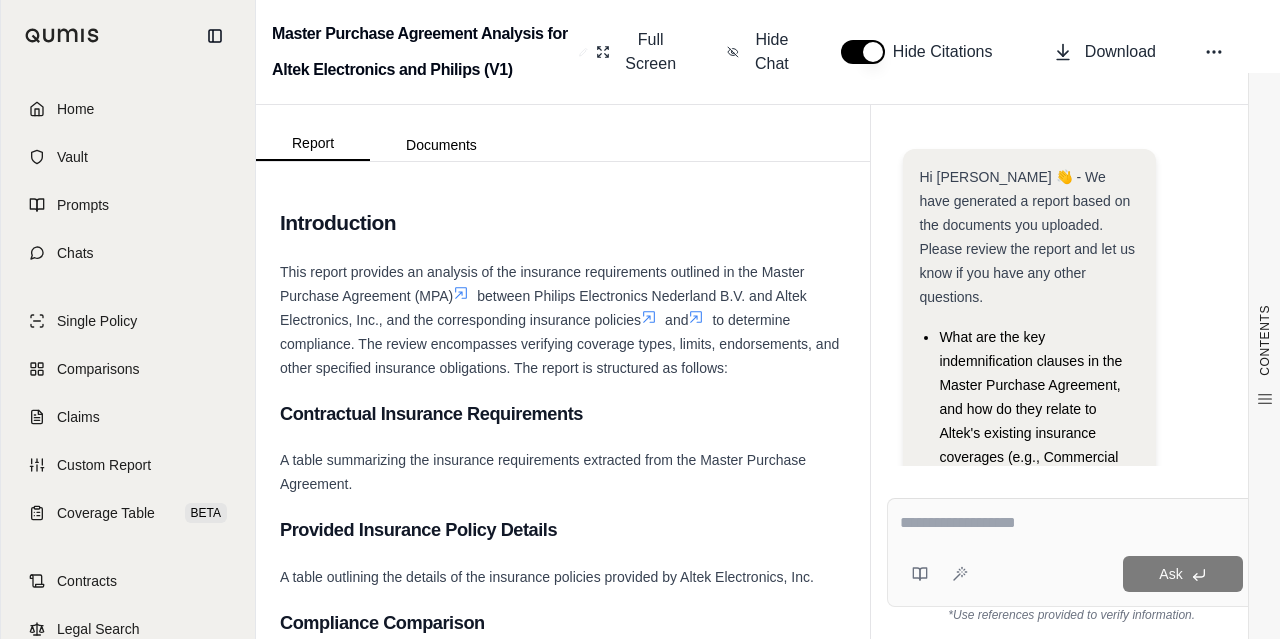scroll, scrollTop: 319, scrollLeft: 0, axis: vertical 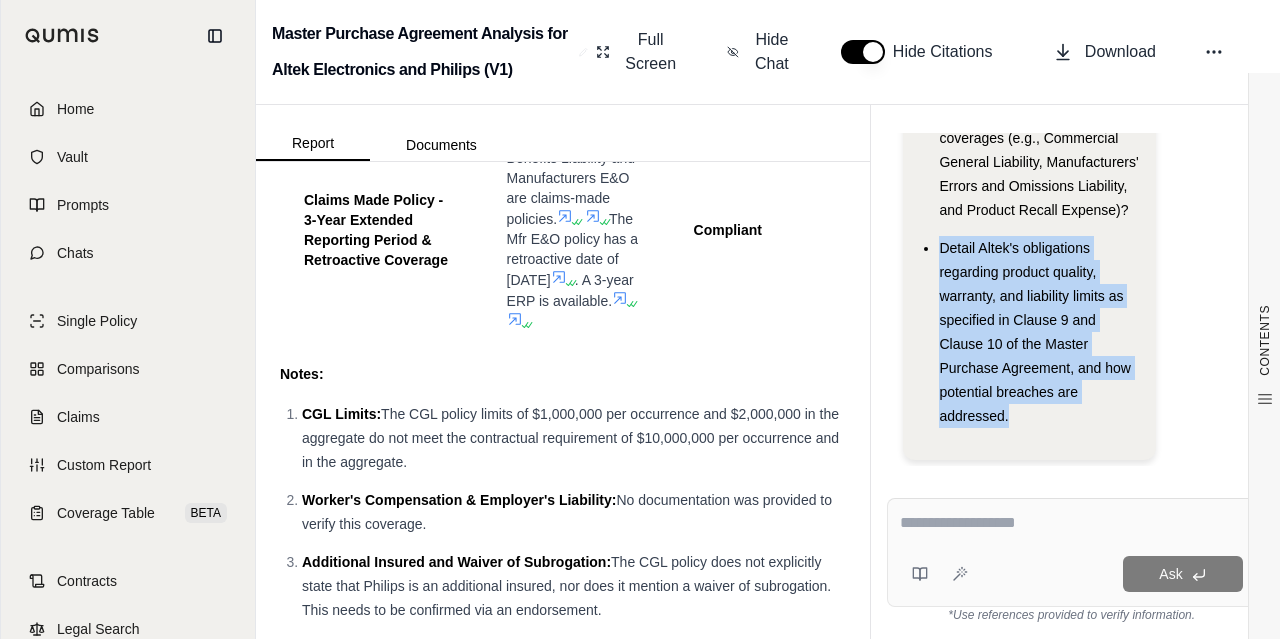 drag, startPoint x: 939, startPoint y: 219, endPoint x: 1024, endPoint y: 394, distance: 194.55077 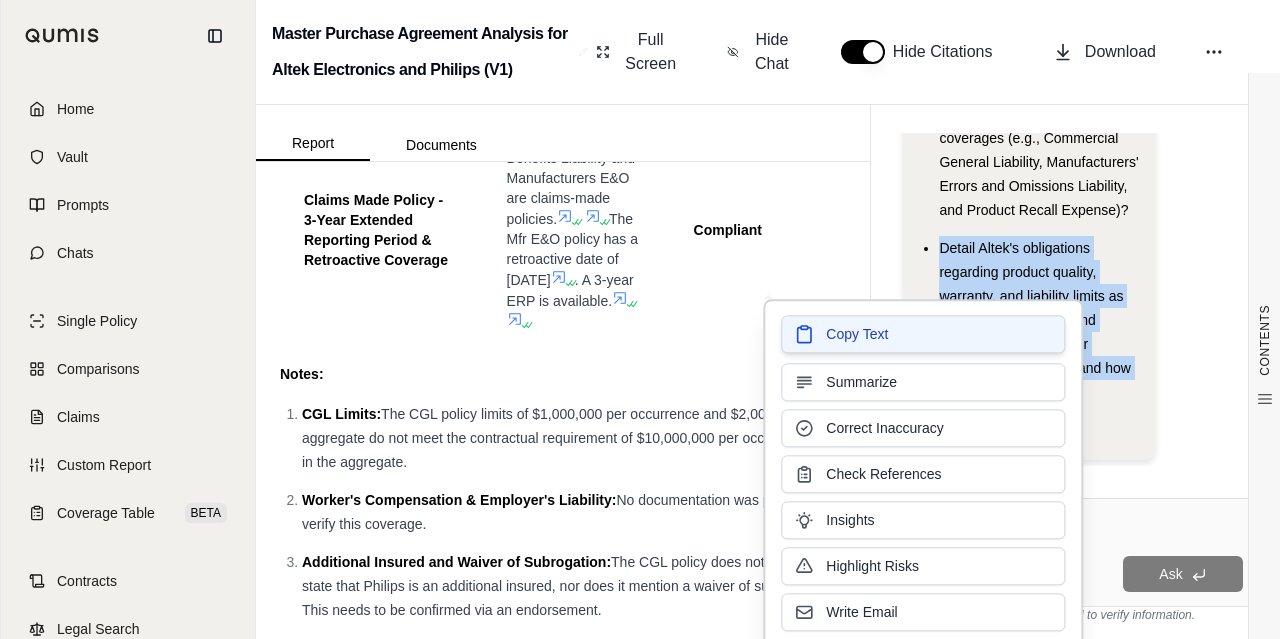 click on "Copy Text" at bounding box center (923, 334) 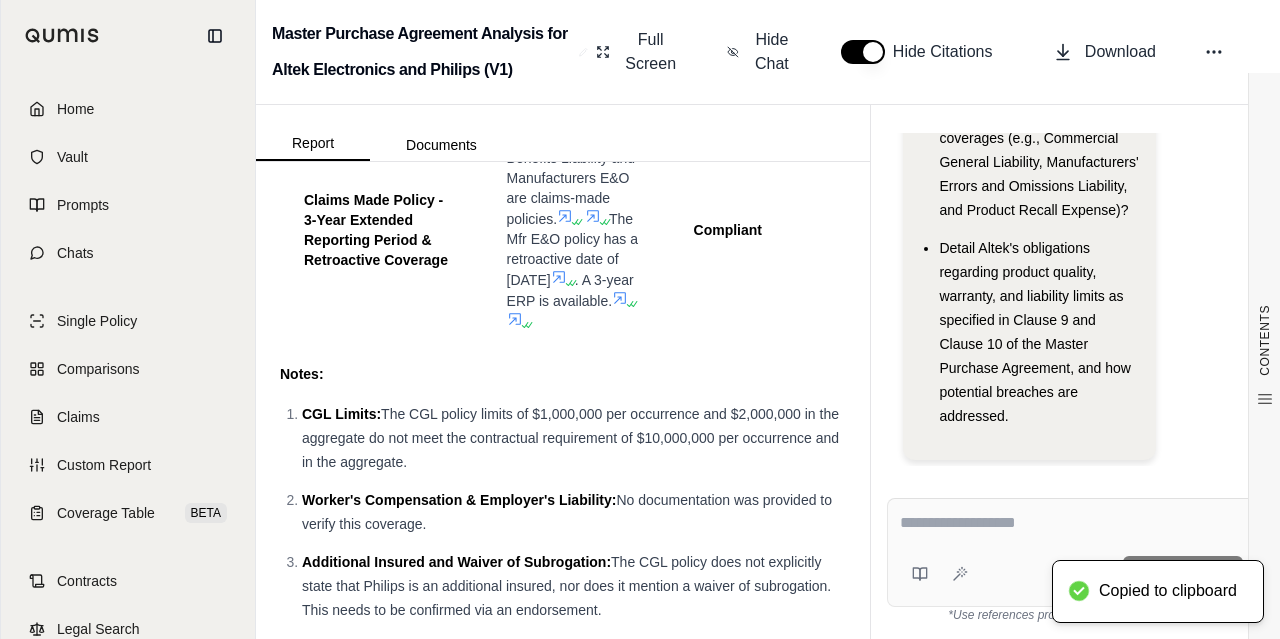 click at bounding box center (1071, 526) 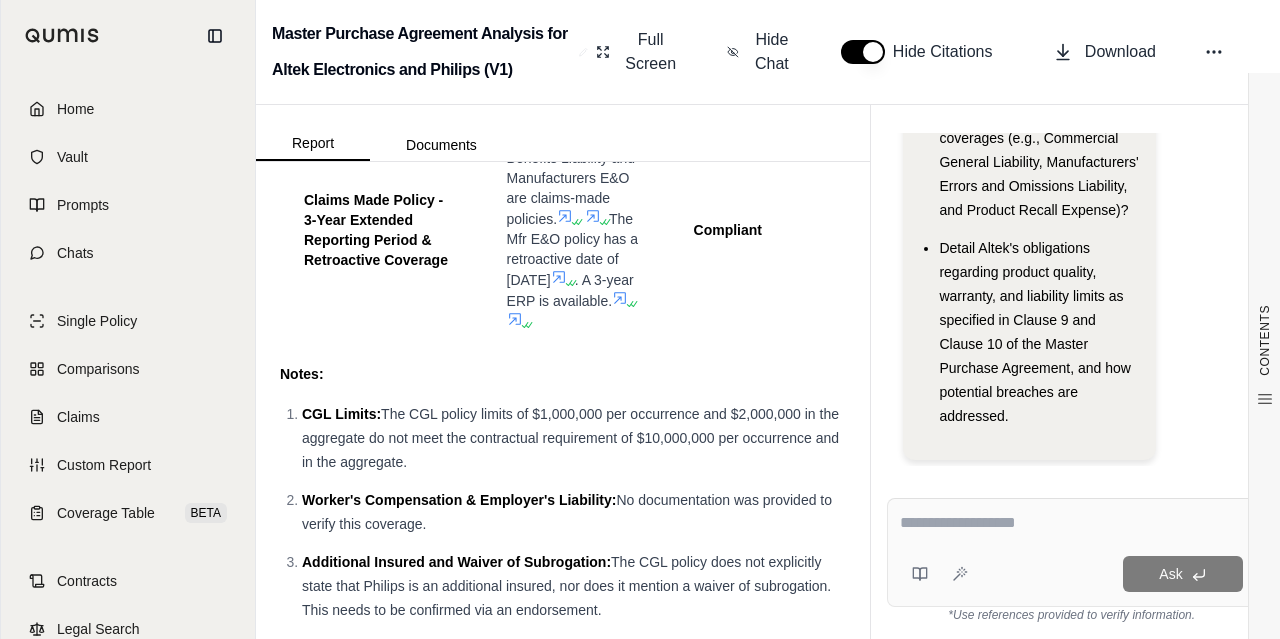 paste on "**********" 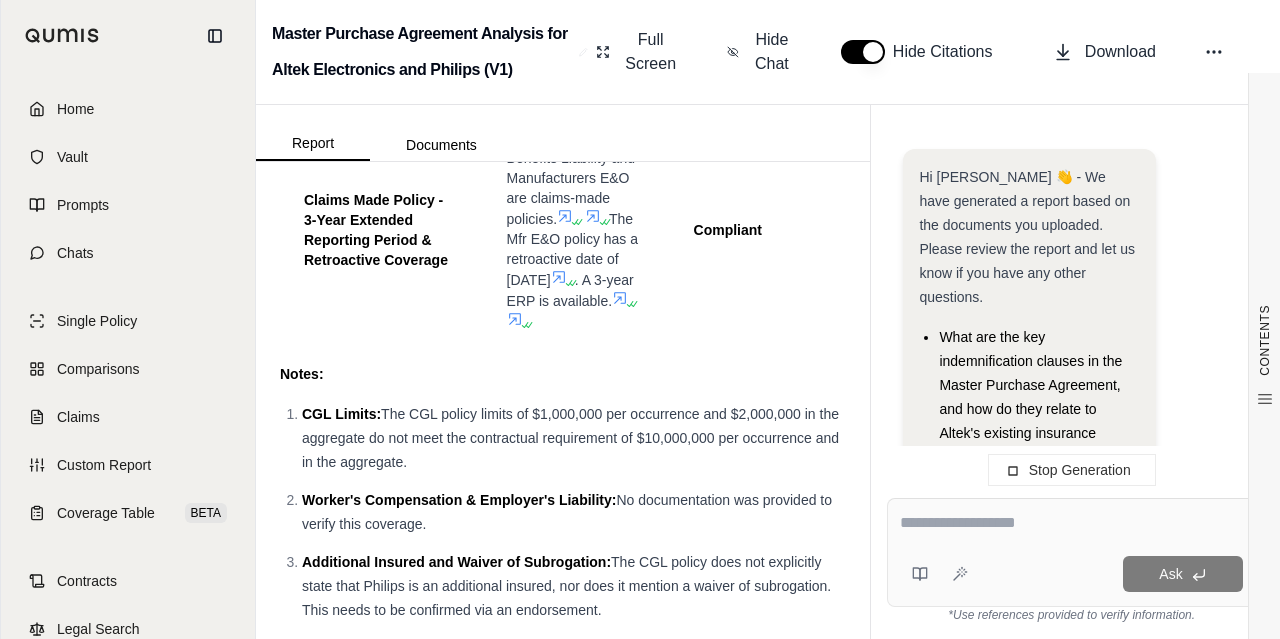 scroll, scrollTop: 0, scrollLeft: 0, axis: both 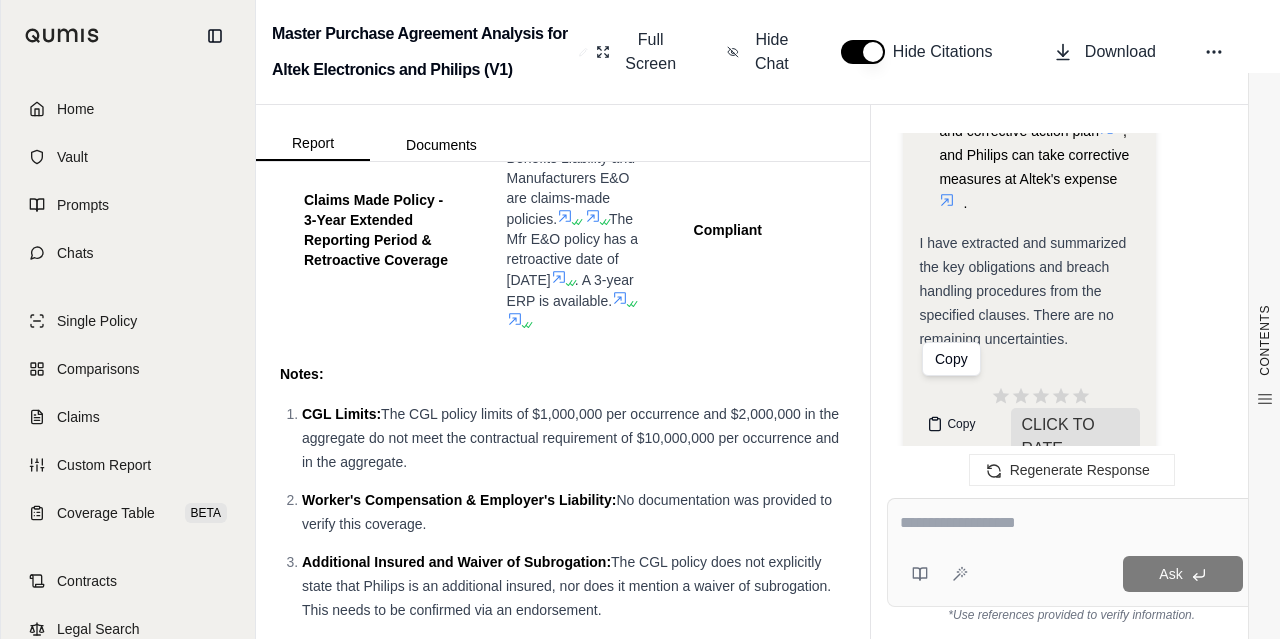 click 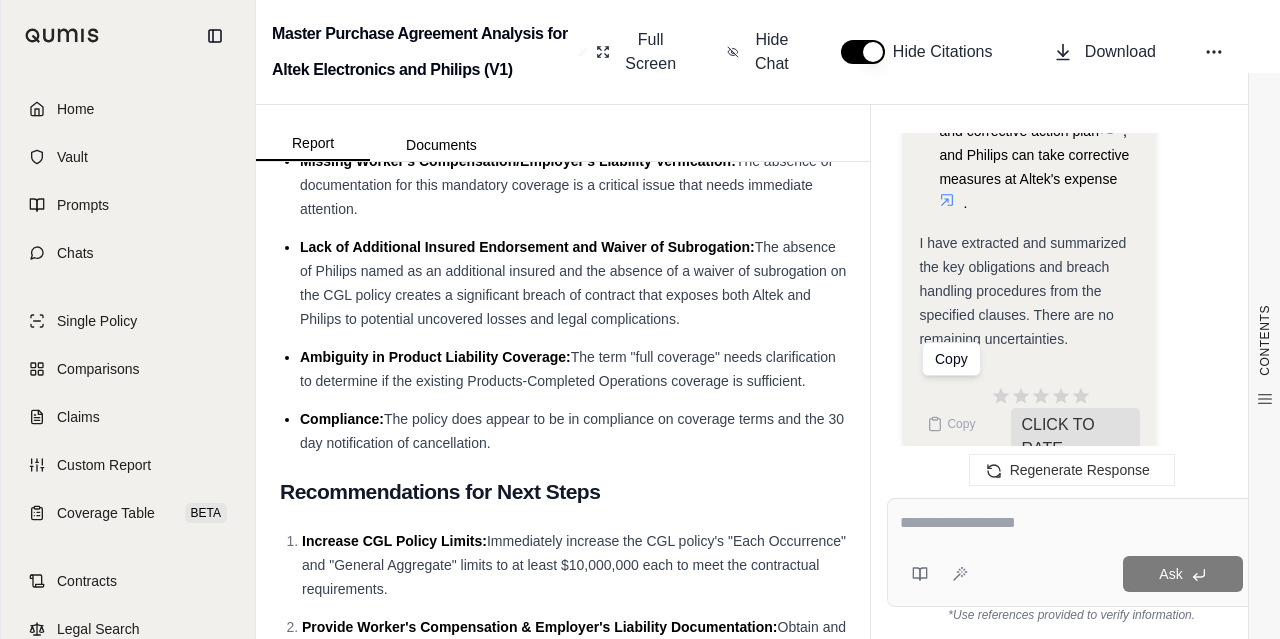 scroll, scrollTop: 8261, scrollLeft: 0, axis: vertical 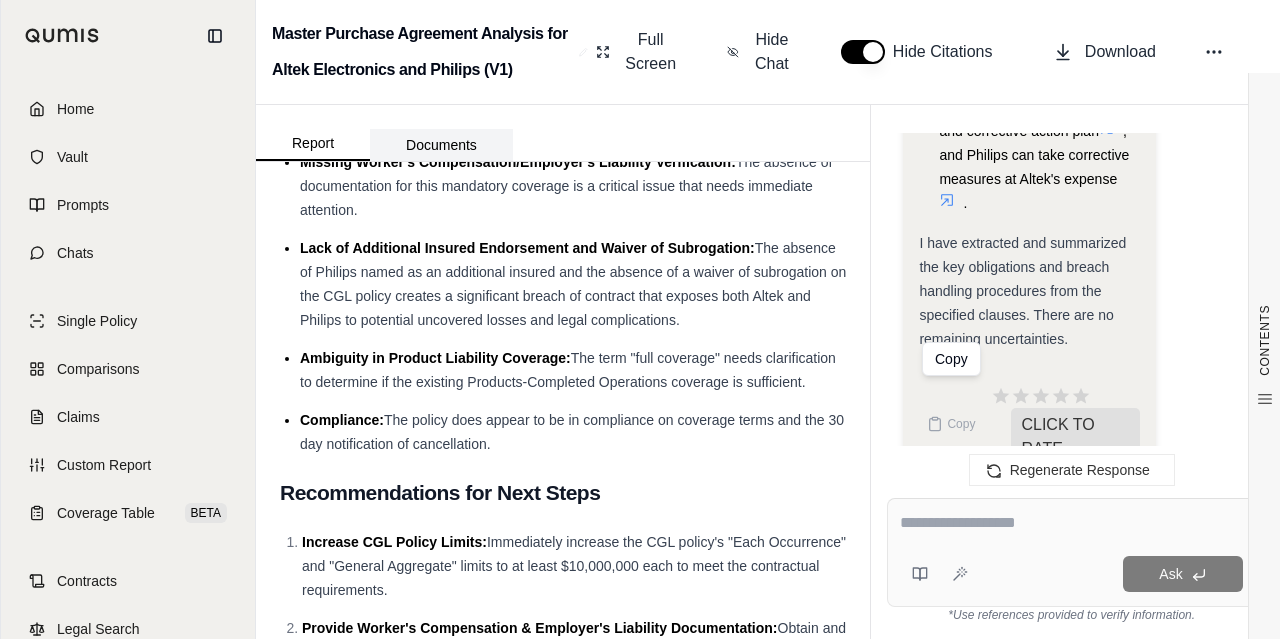 click on "Documents" at bounding box center [441, 145] 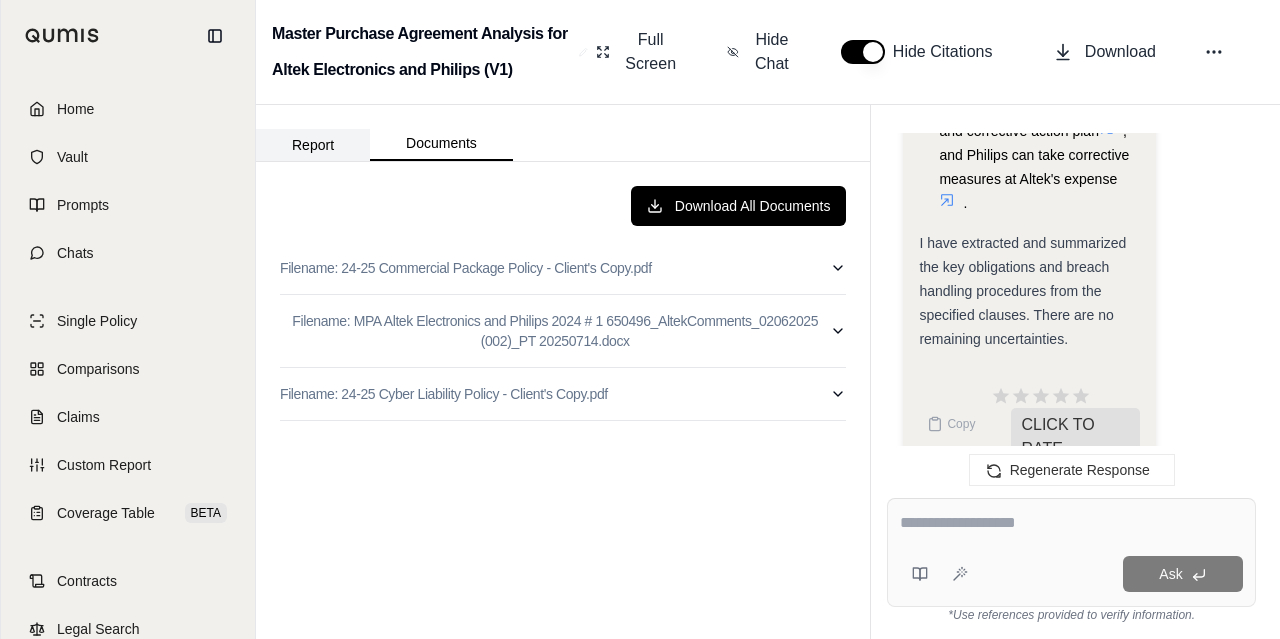 click on "Report" at bounding box center (313, 145) 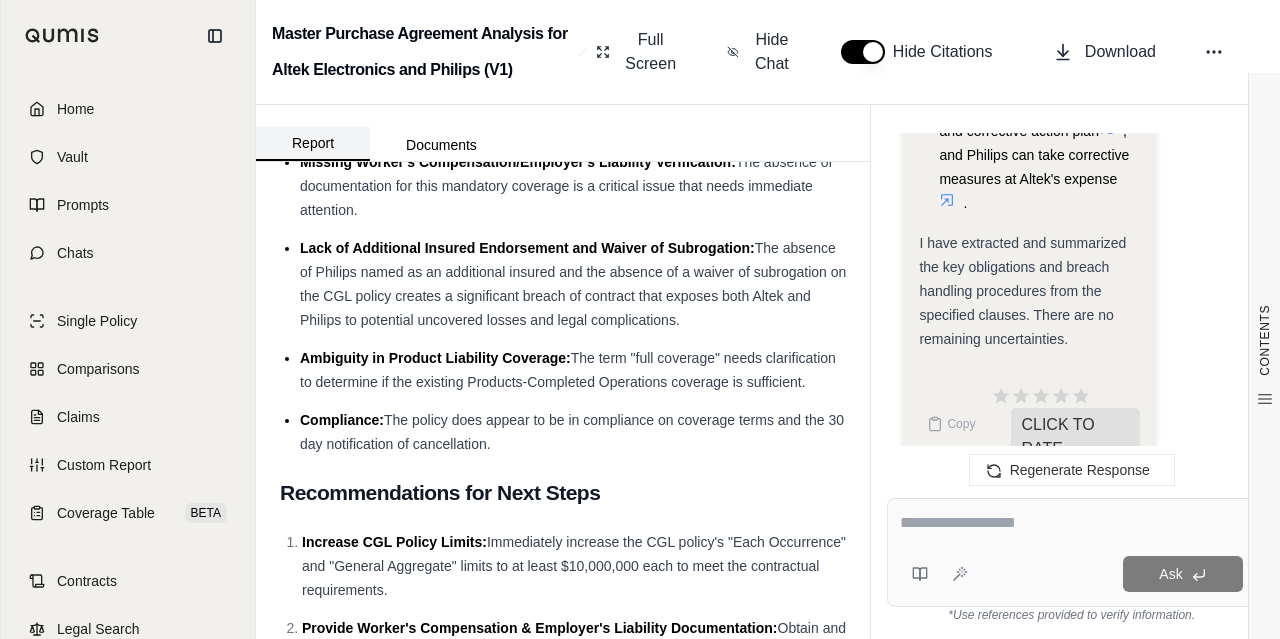 scroll, scrollTop: 0, scrollLeft: 0, axis: both 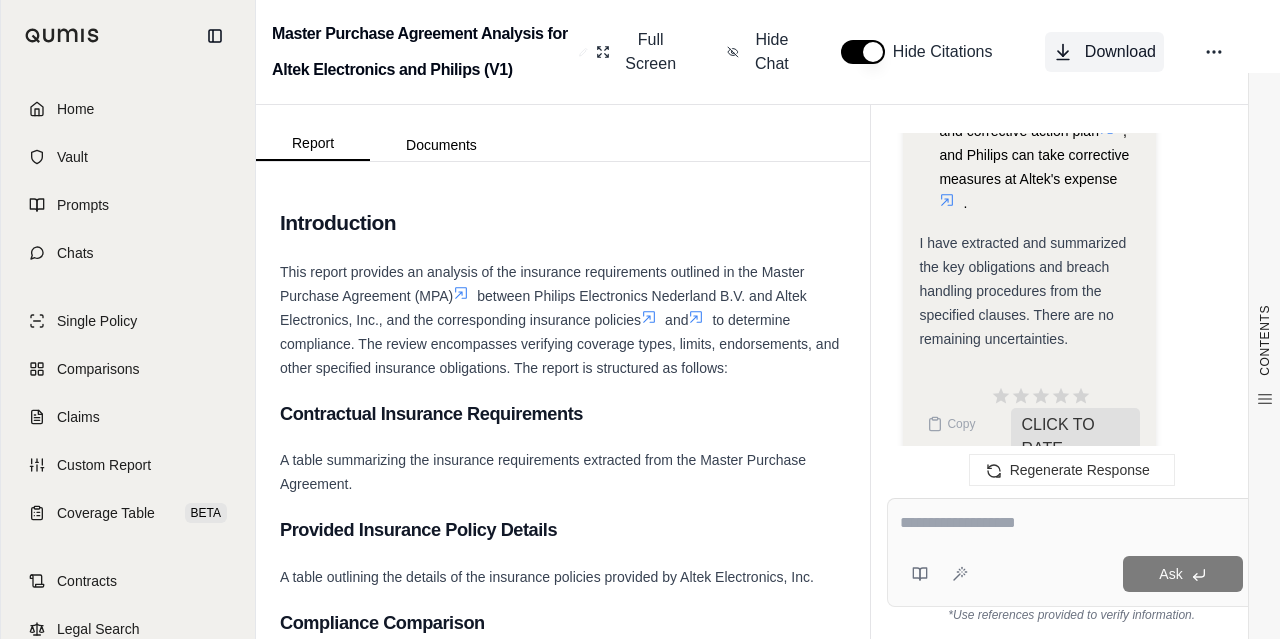 click on "Download" at bounding box center [1104, 52] 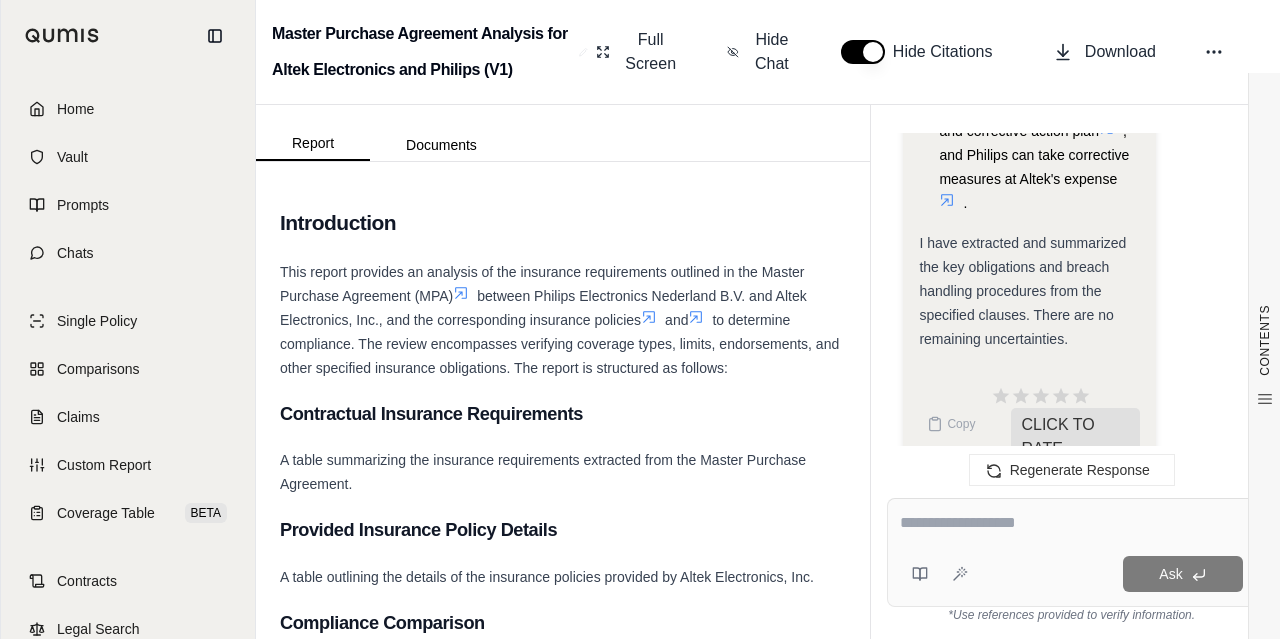 click on "Introduction" at bounding box center (563, 223) 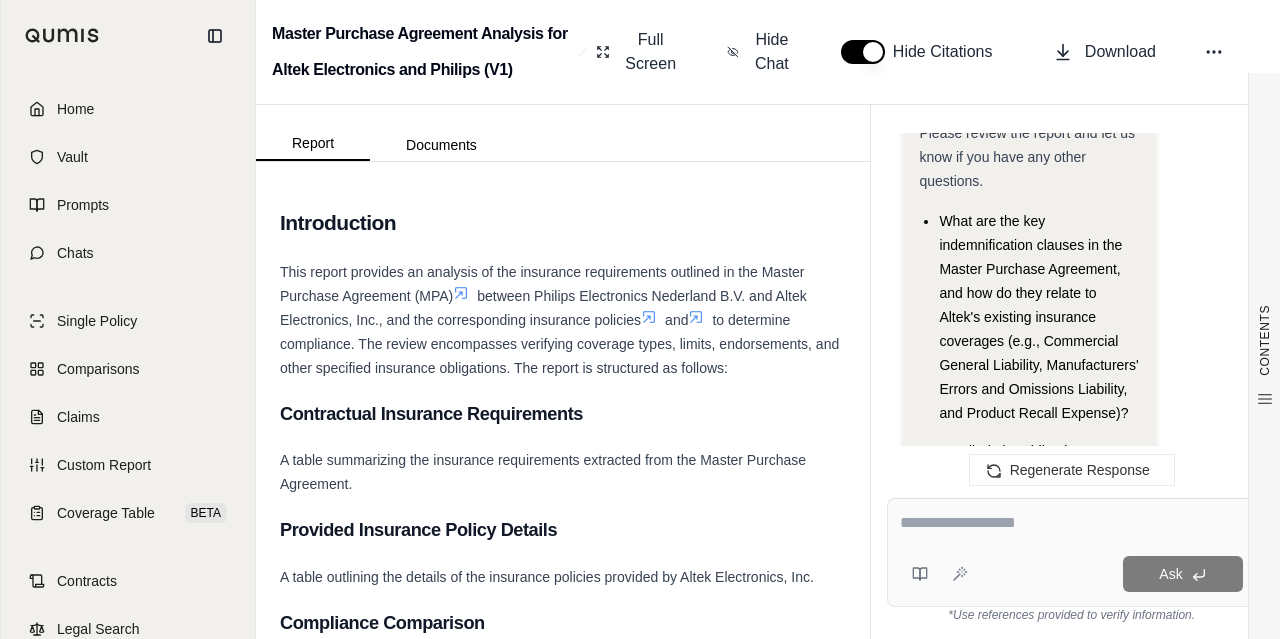 scroll, scrollTop: 99, scrollLeft: 0, axis: vertical 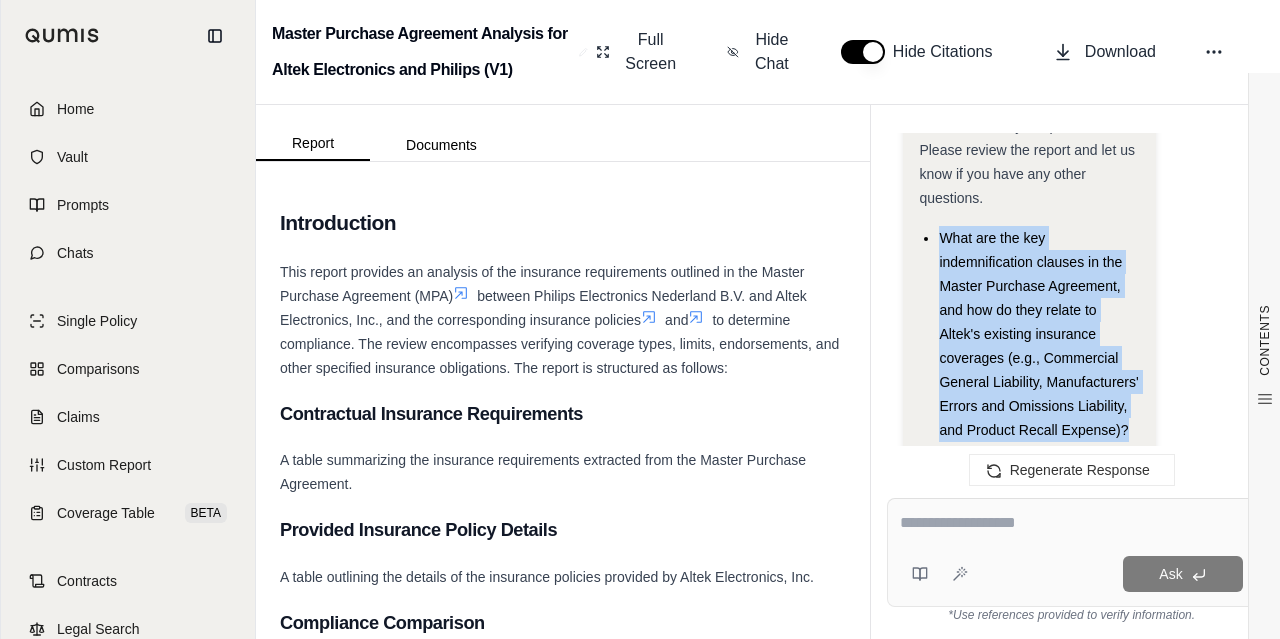 drag, startPoint x: 935, startPoint y: 216, endPoint x: 1132, endPoint y: 399, distance: 268.88287 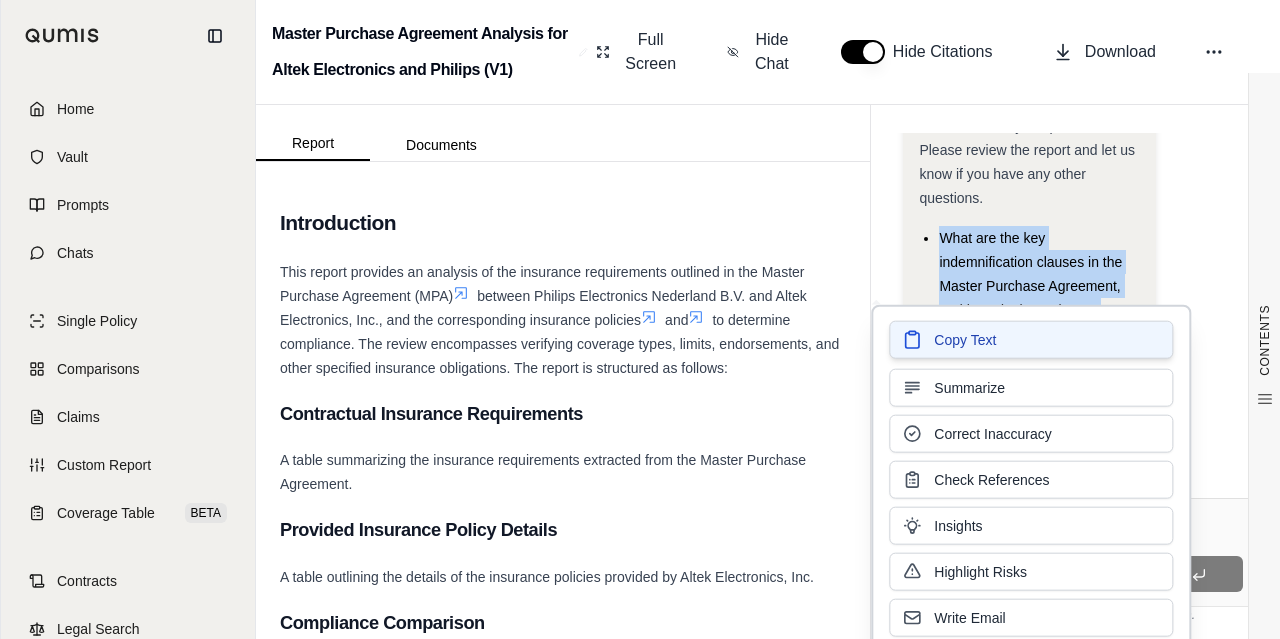 click on "Copy Text" at bounding box center (1031, 340) 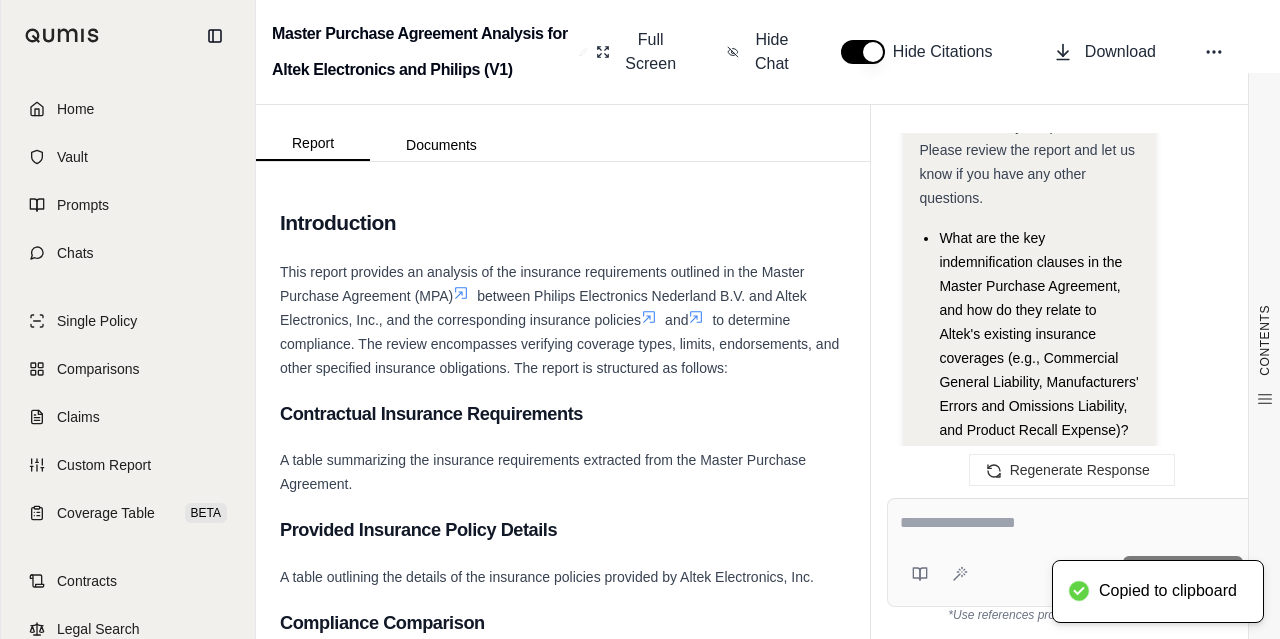 click at bounding box center (1071, 523) 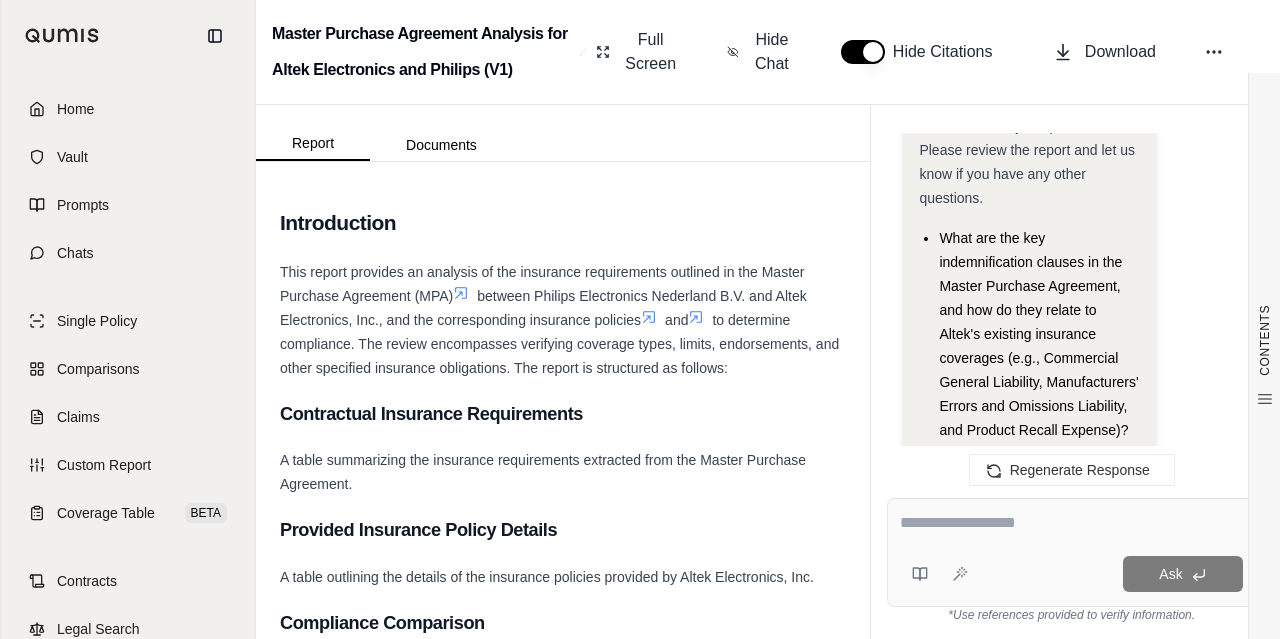 paste on "**********" 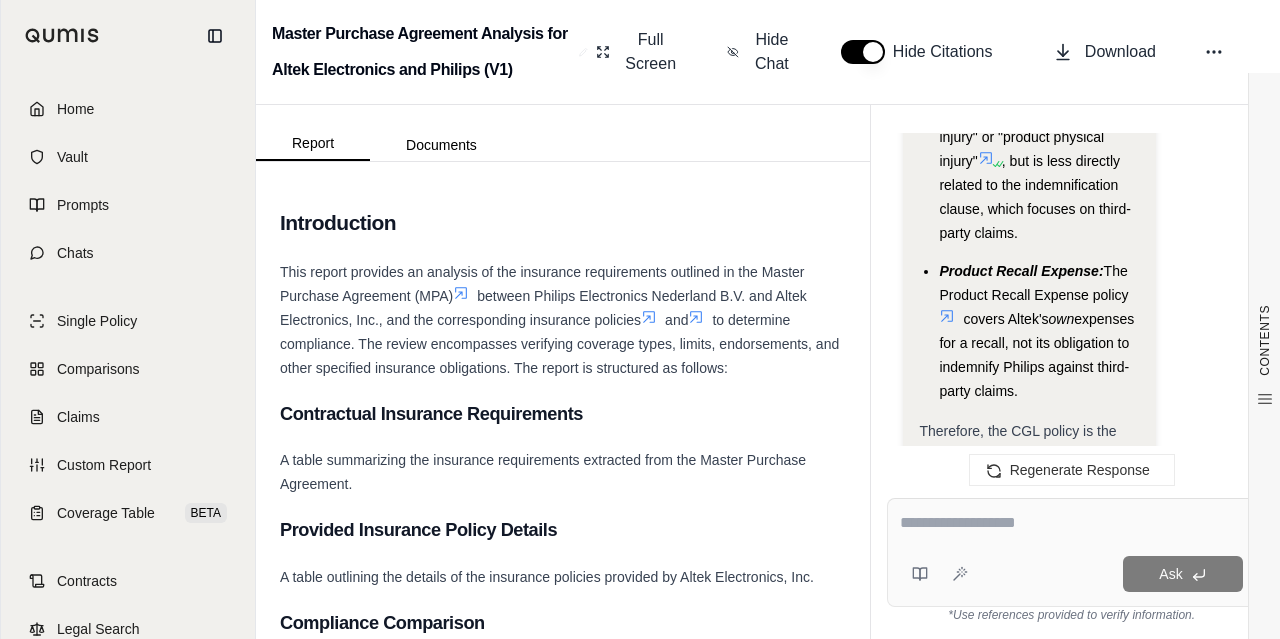 scroll, scrollTop: 15381, scrollLeft: 0, axis: vertical 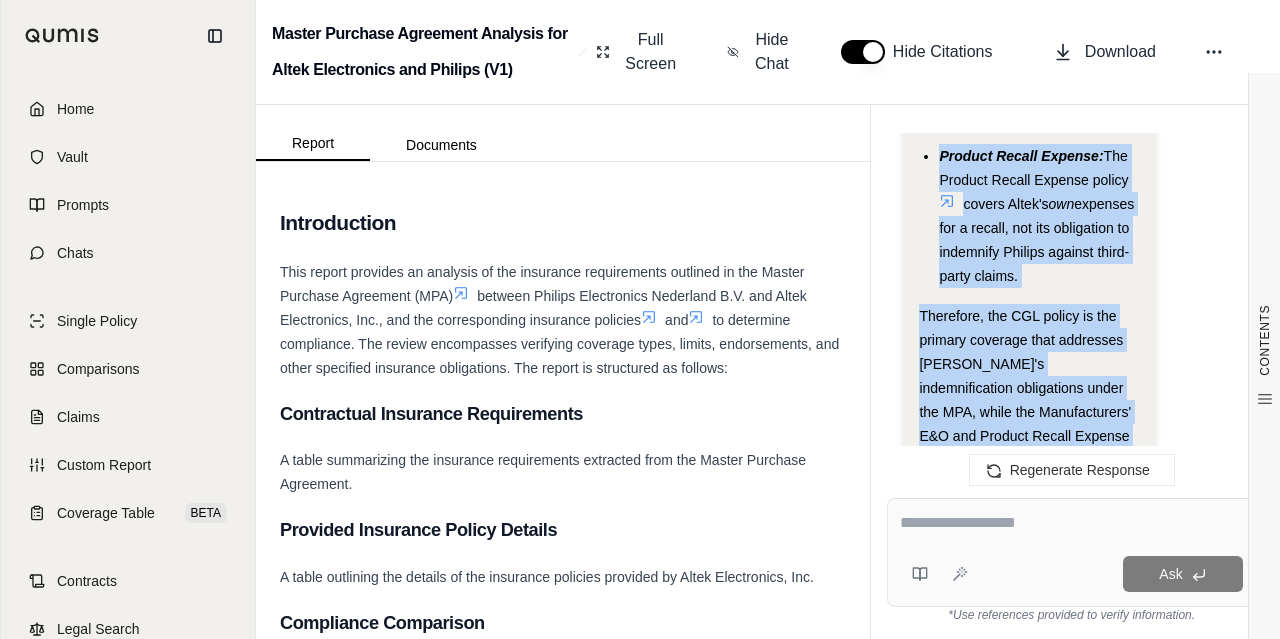 drag, startPoint x: 921, startPoint y: 339, endPoint x: 1084, endPoint y: 289, distance: 170.49634 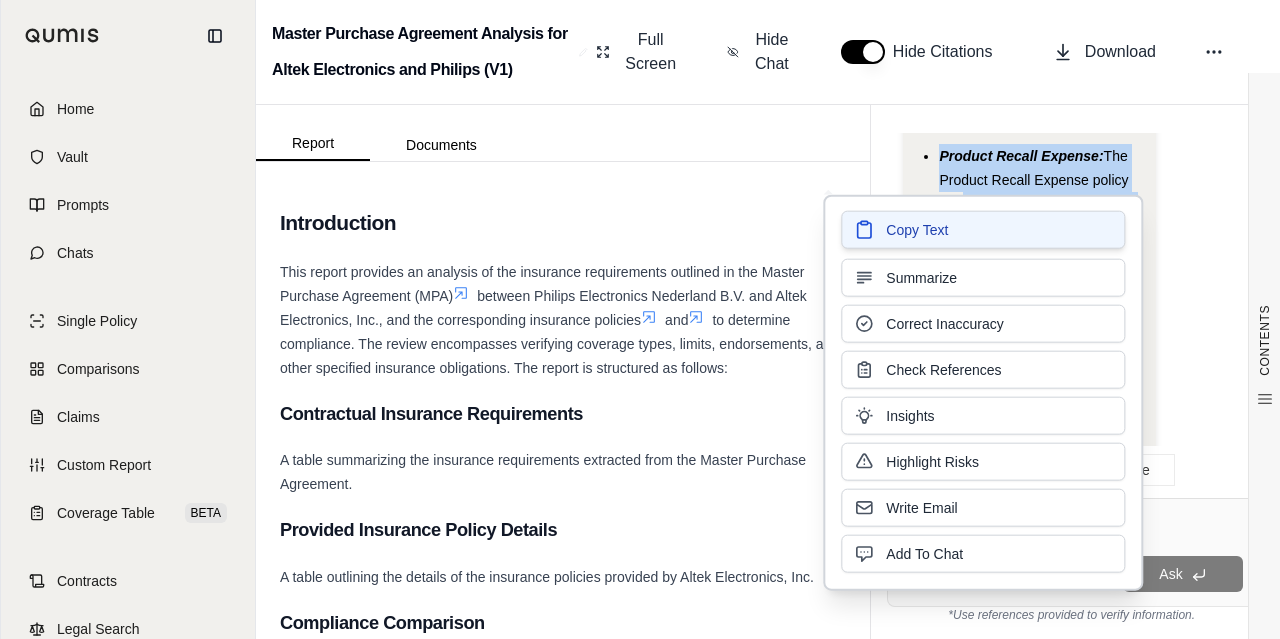 click on "Copy Text" at bounding box center [983, 230] 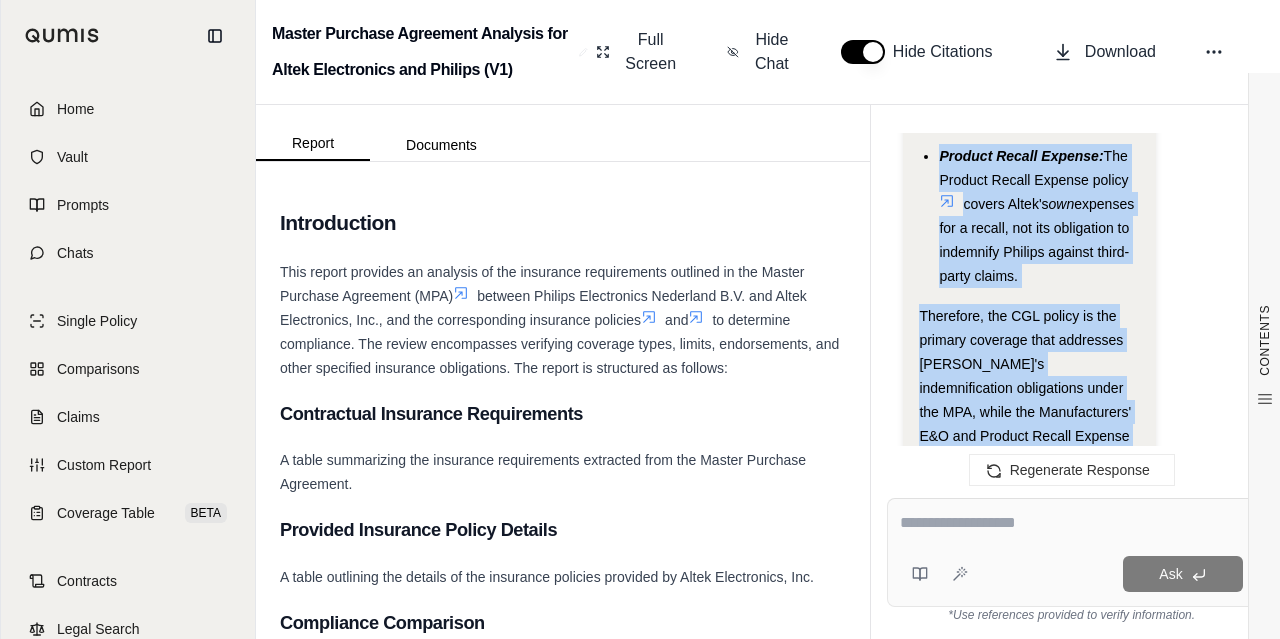 click on "Therefore, the CGL policy is the primary coverage that addresses [PERSON_NAME]'s indemnification obligations under the MPA, while the Manufacturers' E&O and Product Recall Expense policies provide coverage for different aspects of Altek's potential liabilities." at bounding box center [1029, 412] 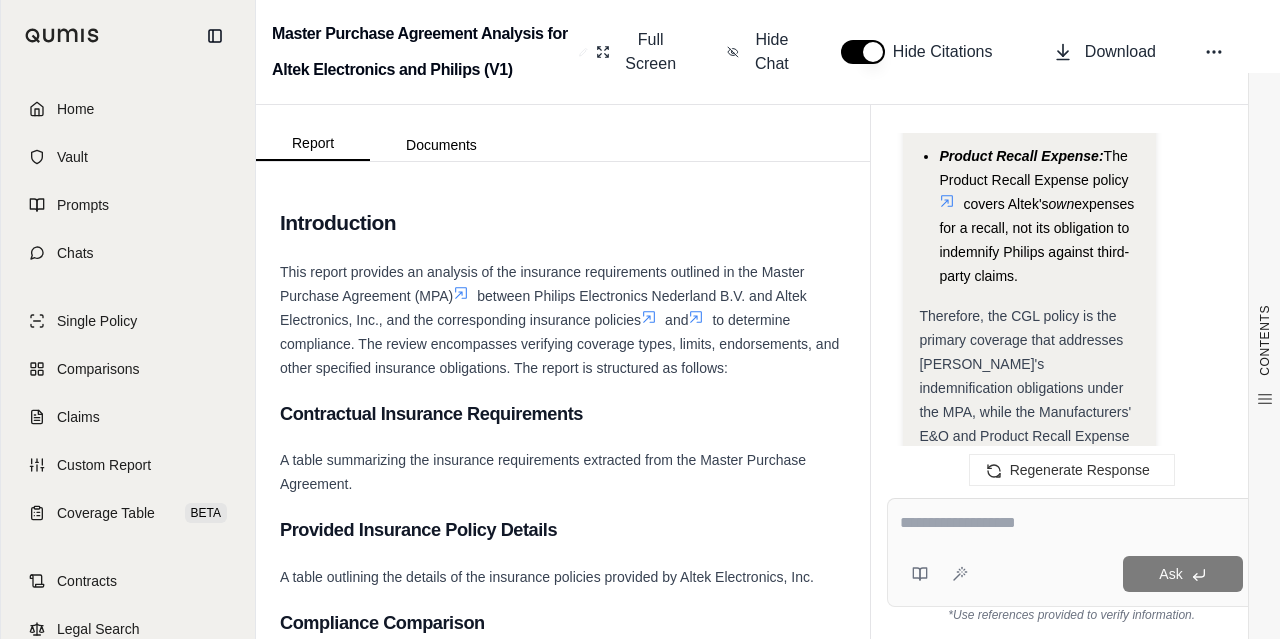 click on "Analysis:
Okay, this question requires me to identify the key indemnification clauses in the Master Purchase Agreement   and then relate them to Altek's existing insurance coverages: Commercial General Liability (CGL), Manufacturers' Errors and Omissions (E&O) Liability, and Product Recall Expense, as detailed in the provided insurance policies   and  .
Here's the plan:
Identify the indemnification clause(s) in the MPA.
Summarize the scope of [PERSON_NAME]'s indemnification obligations.
Examine the CGL policy to determine if it covers [PERSON_NAME]'s indemnification obligations.
Examine the Manufacturers' E&O policy to determine if it covers [PERSON_NAME]'s indemnification obligations.
Examine the Product Recall Expense policy to determine if it covers Altek's indemnification obligations.
Analyze how these coverages interact with the indemnification clause.
Provide a concise summary of the findings.
Let's start by identifying the indemnification clause in the MPA. Clause 10.1 states:
.
.
.
." at bounding box center (1071, -2557) 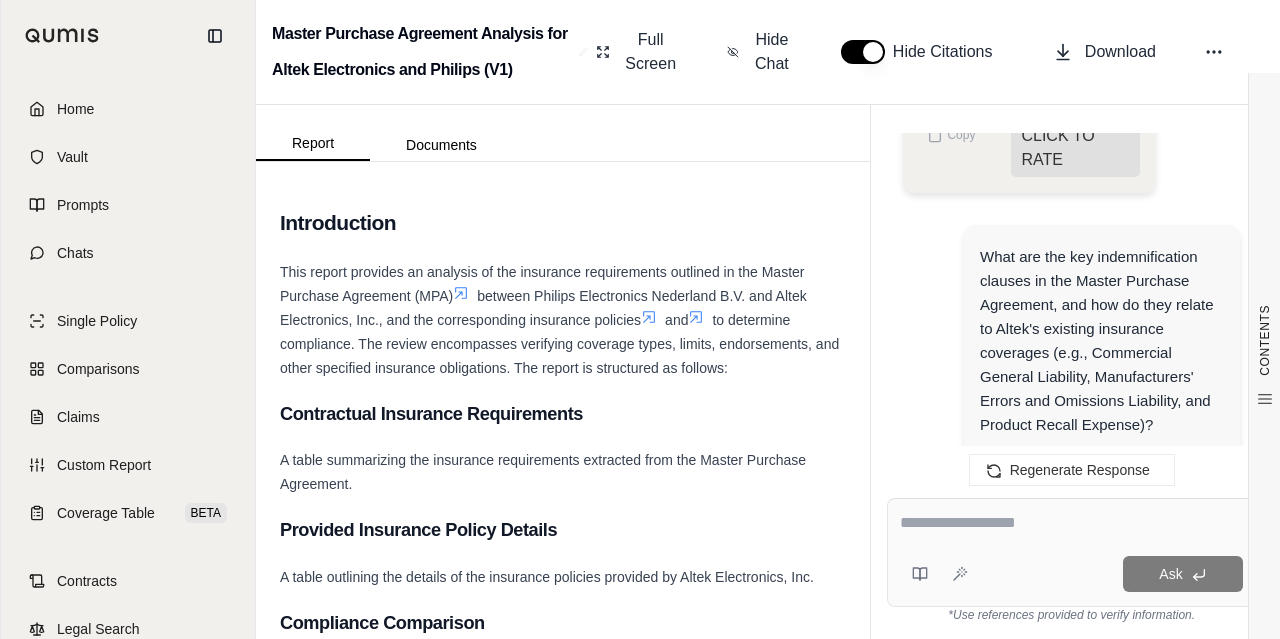 scroll, scrollTop: 9322, scrollLeft: 0, axis: vertical 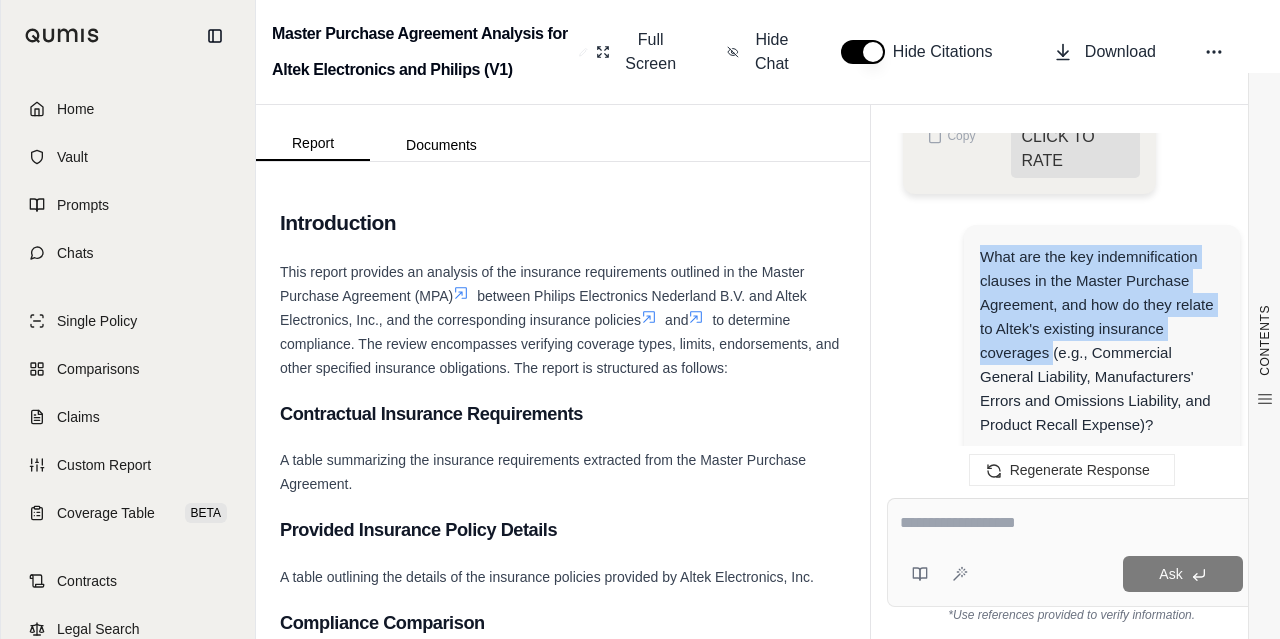 drag, startPoint x: 982, startPoint y: 229, endPoint x: 1054, endPoint y: 327, distance: 121.60592 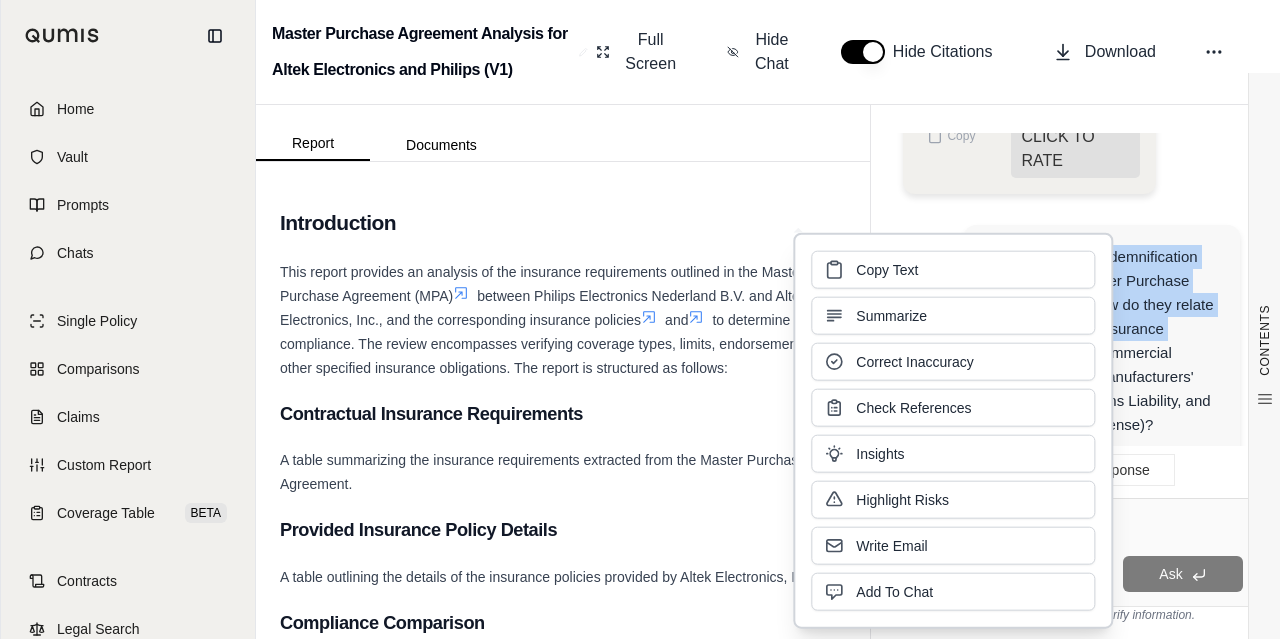 type 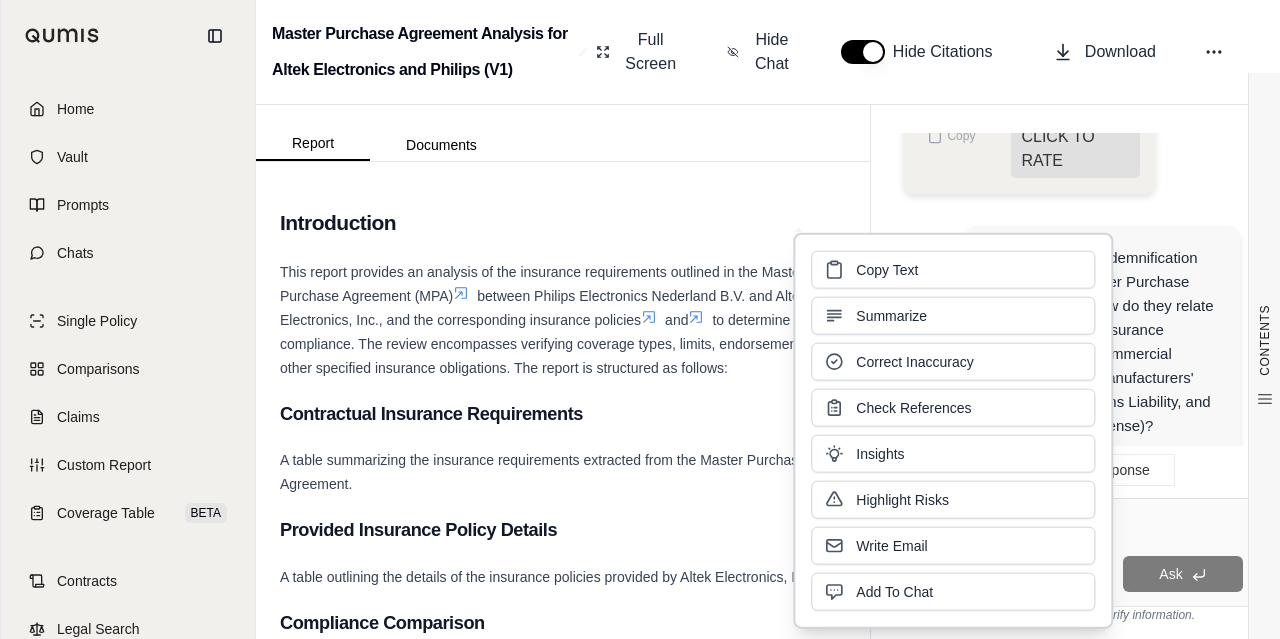 click on "Ask" at bounding box center (1071, 552) 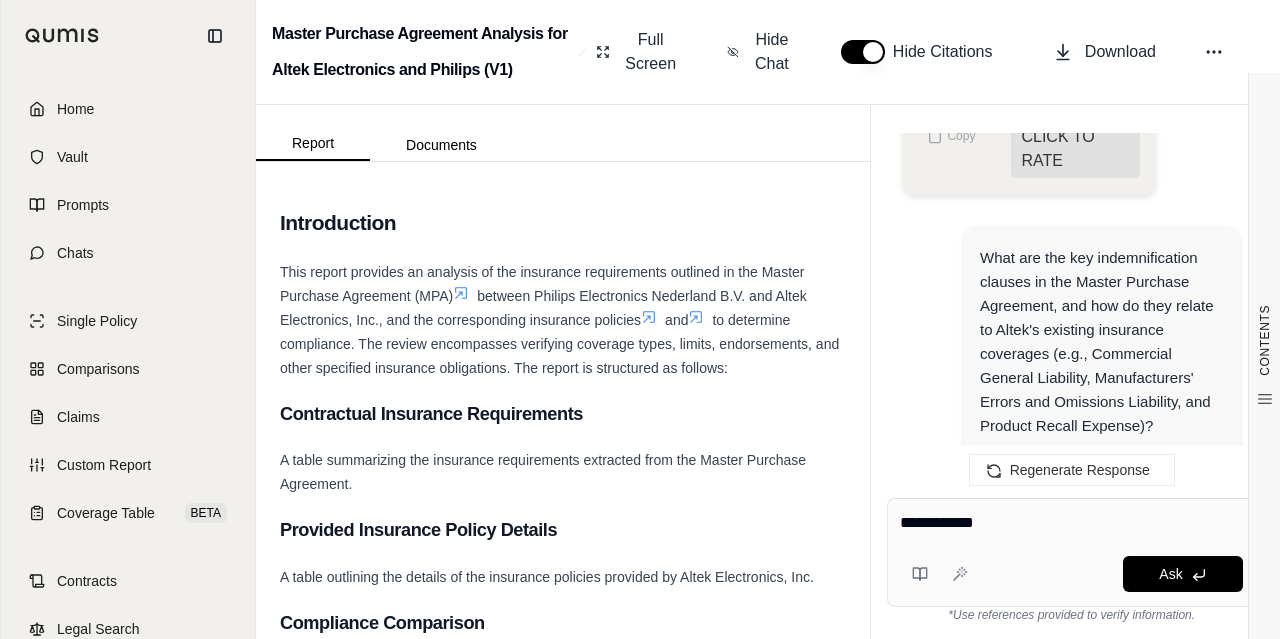 paste on "**********" 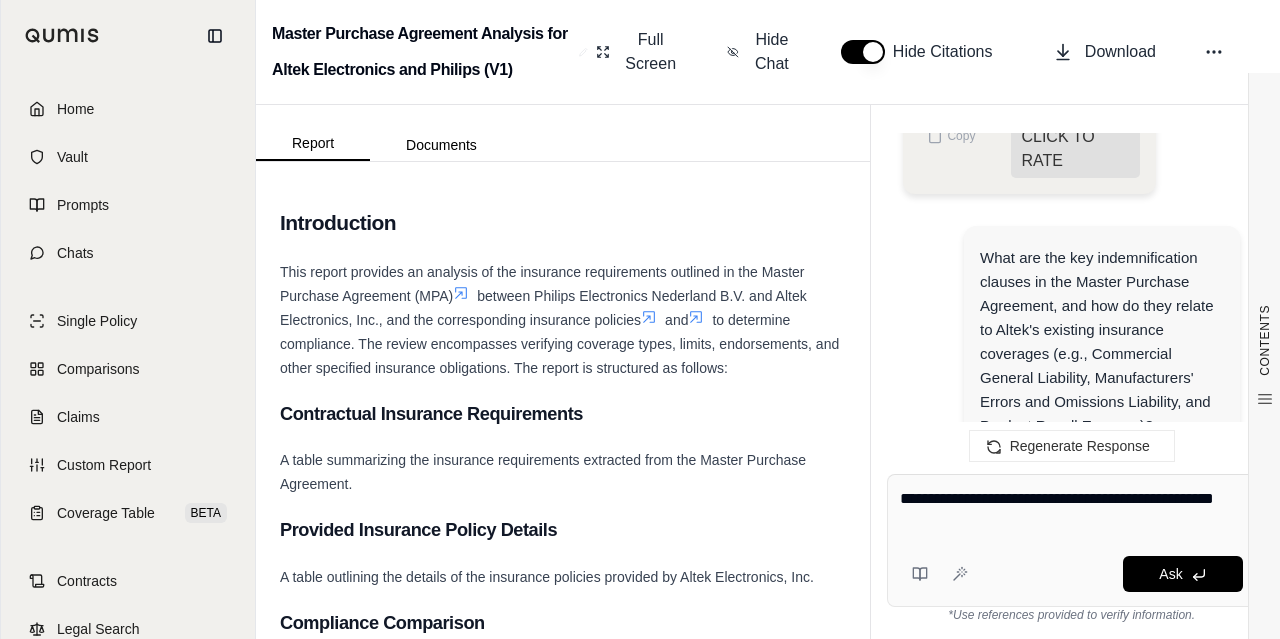 click on "**********" at bounding box center (1072, 511) 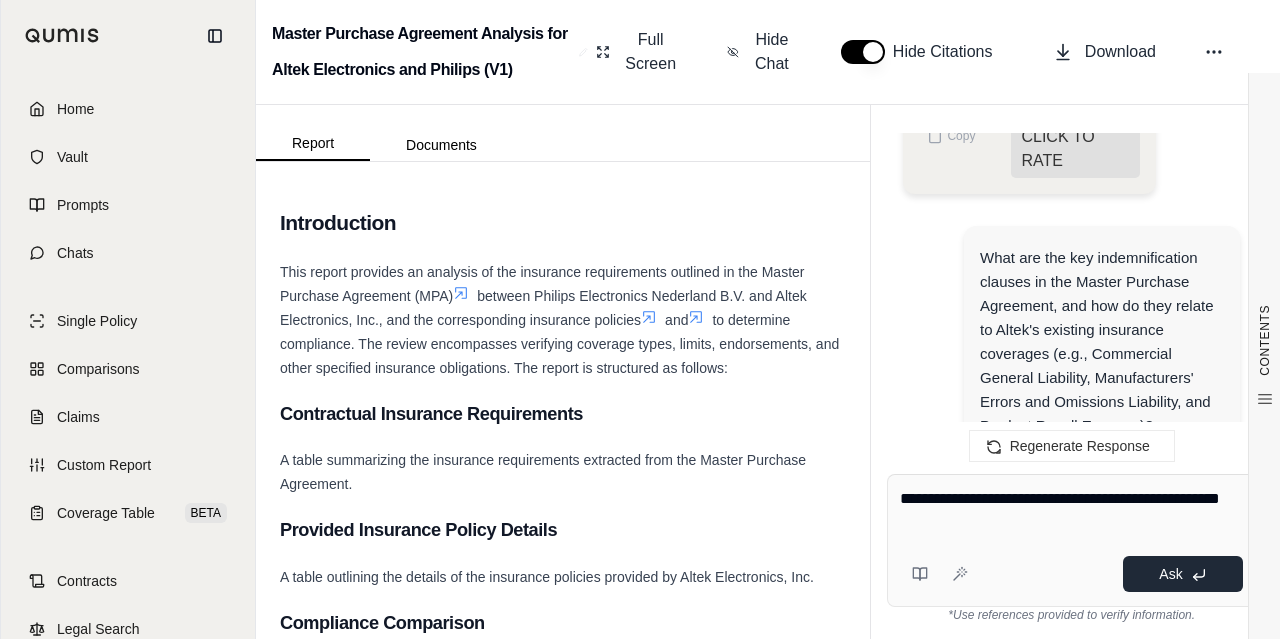 type on "**********" 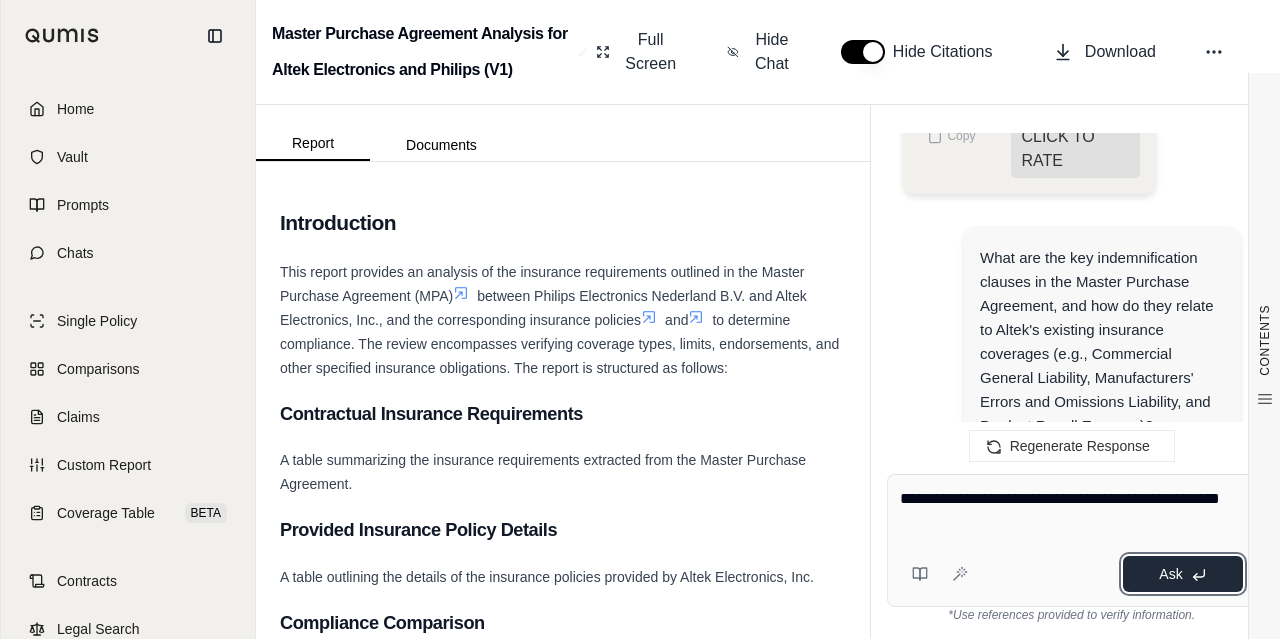 click on "Ask" at bounding box center (1183, 574) 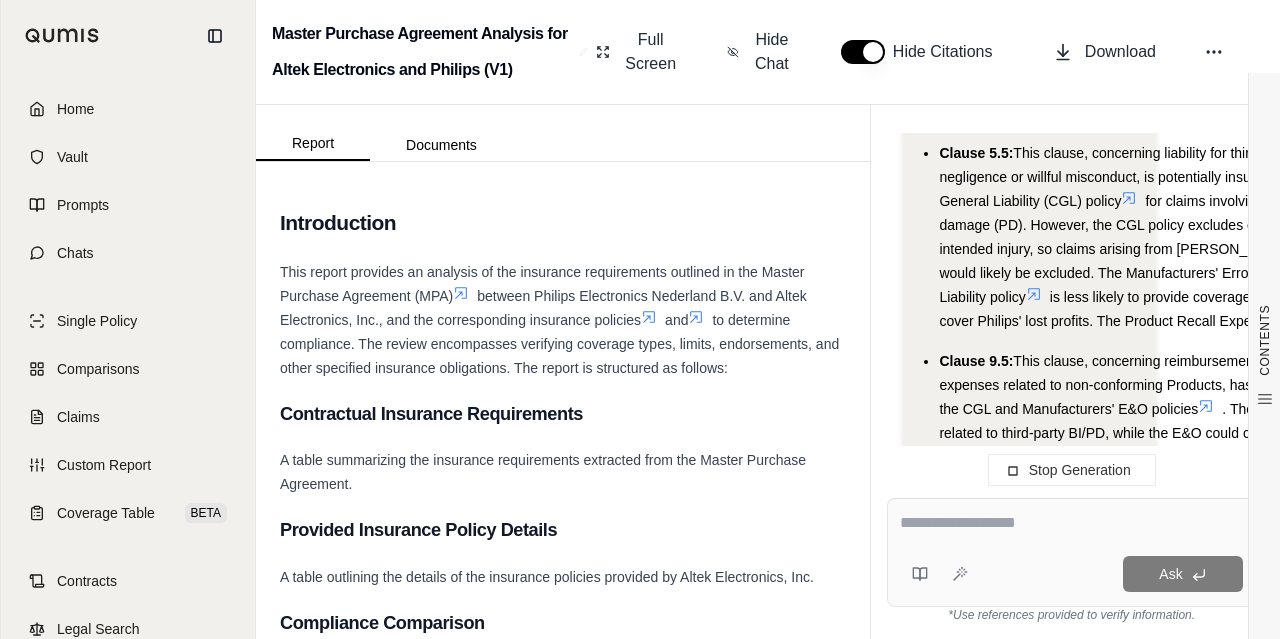 scroll, scrollTop: 20061, scrollLeft: 0, axis: vertical 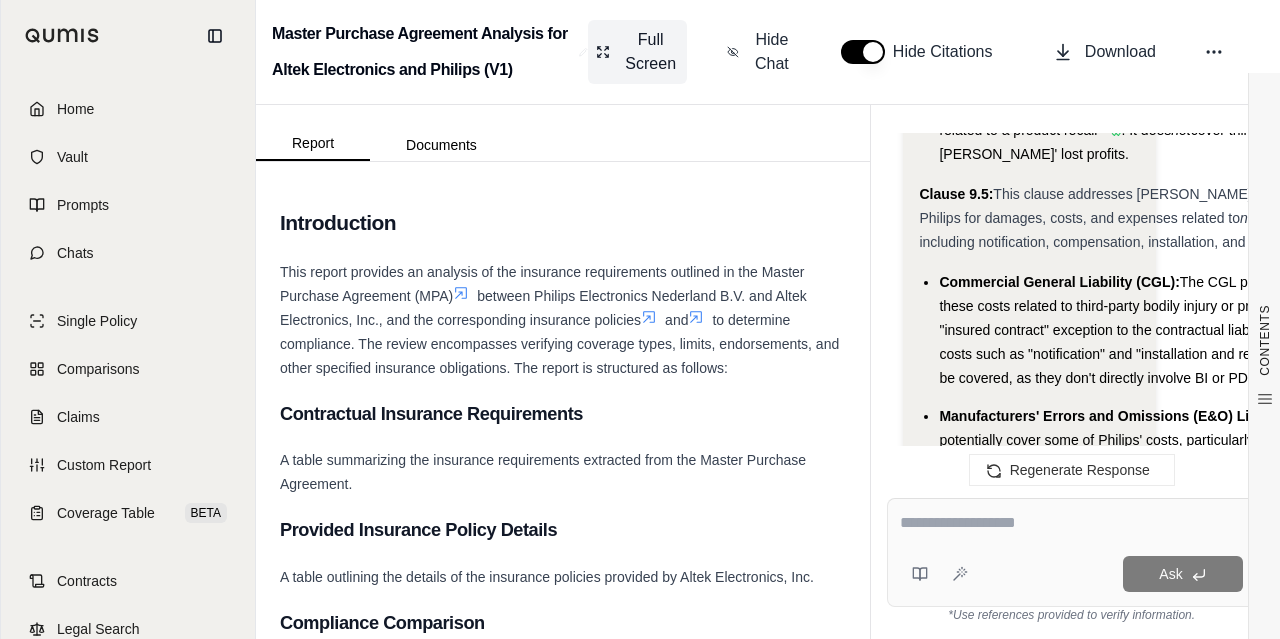 click on "Full Screen" at bounding box center (637, 52) 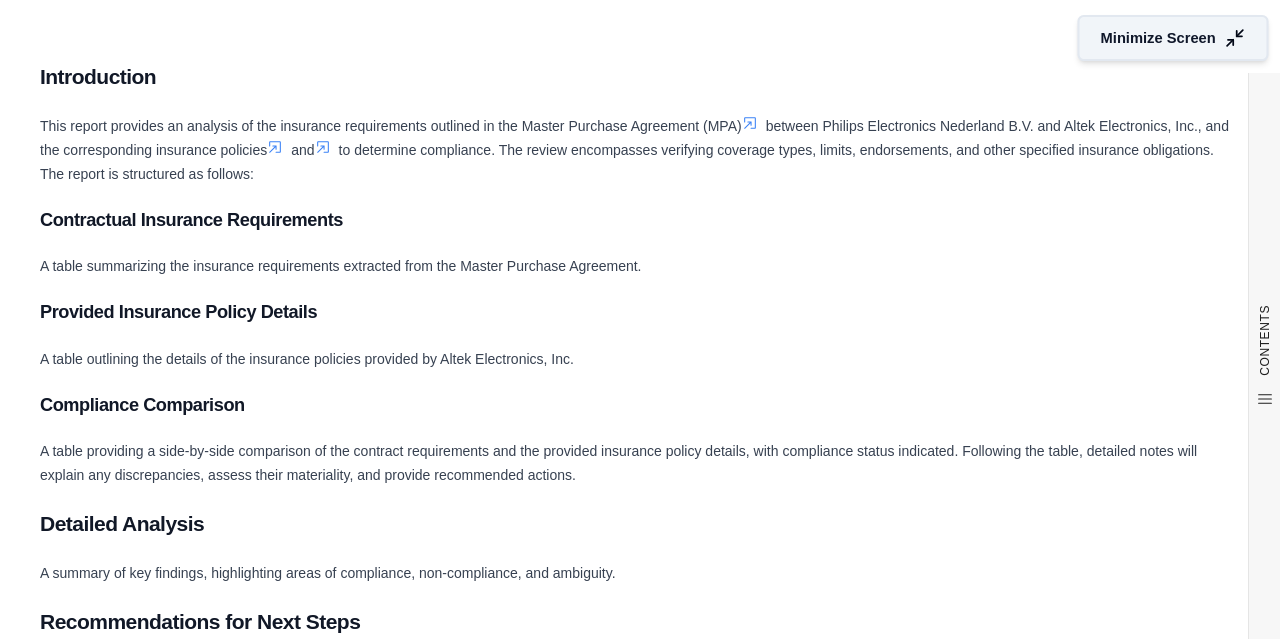 click on "Minimize Screen" at bounding box center (1158, 38) 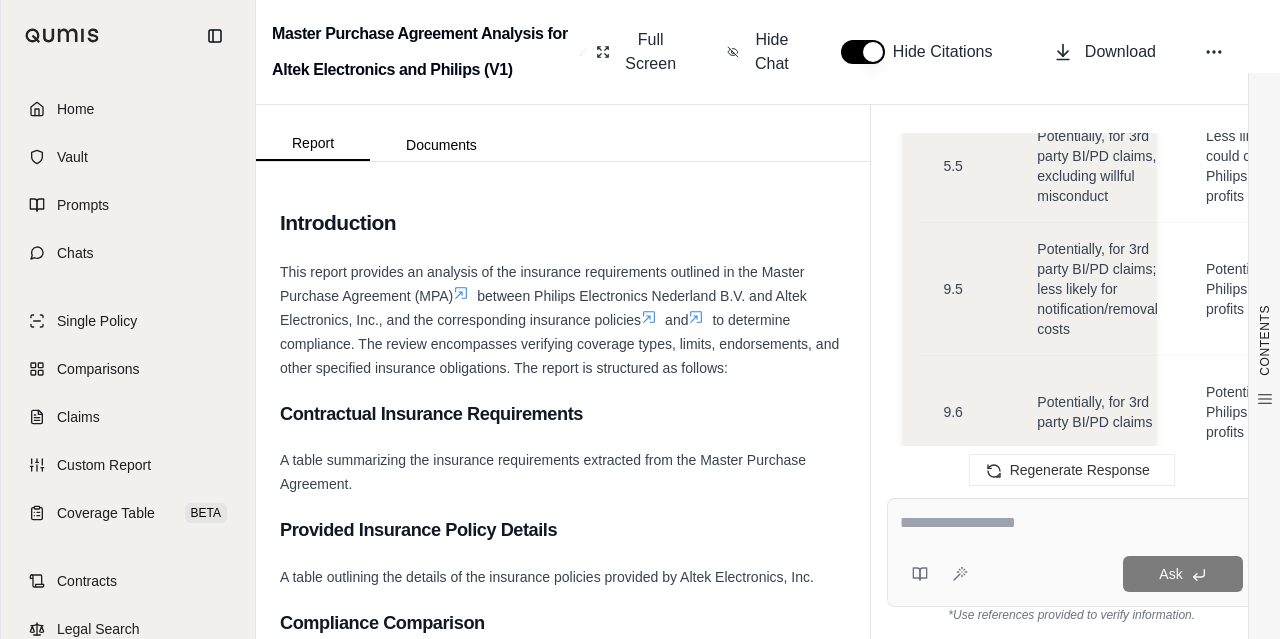 scroll, scrollTop: 19829, scrollLeft: 0, axis: vertical 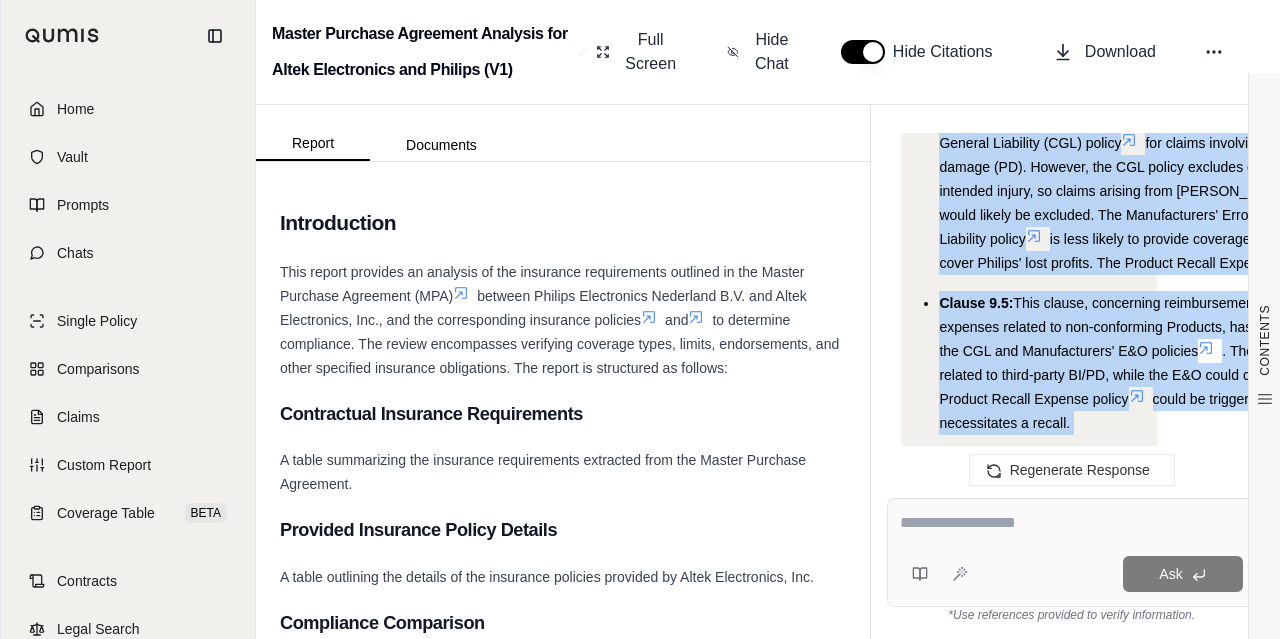 drag, startPoint x: 916, startPoint y: 205, endPoint x: 1100, endPoint y: 327, distance: 220.77138 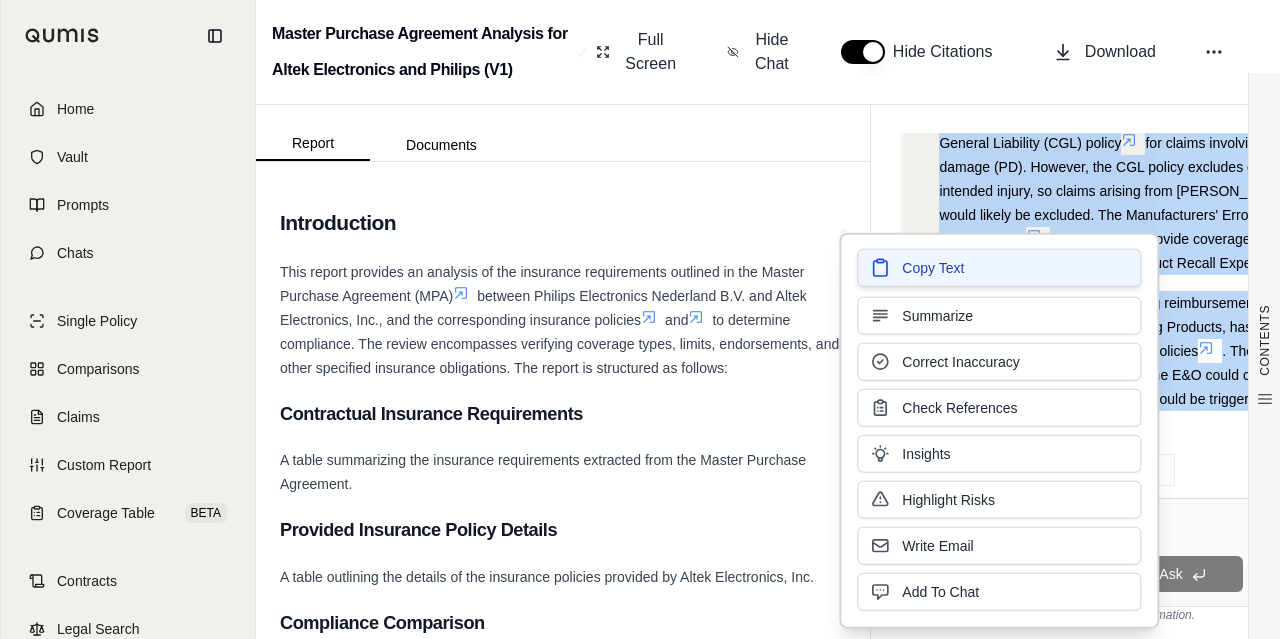 click on "Copy Text" at bounding box center (999, 268) 